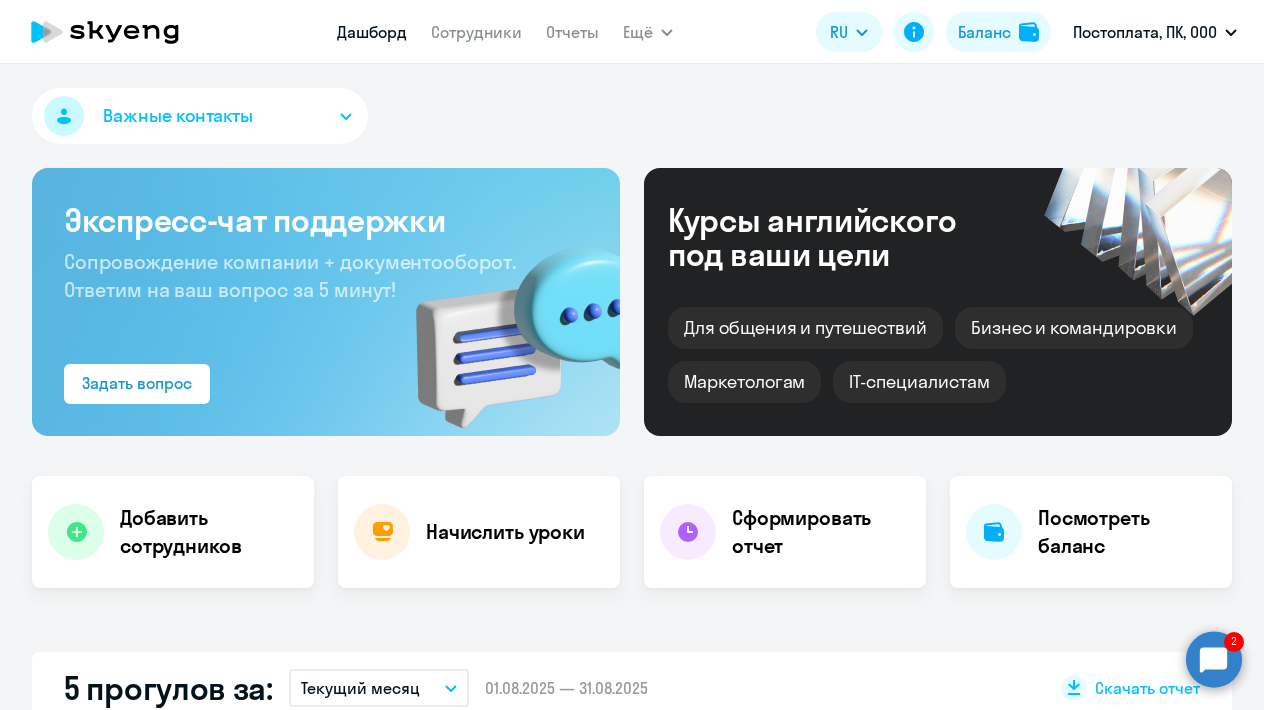select on "30" 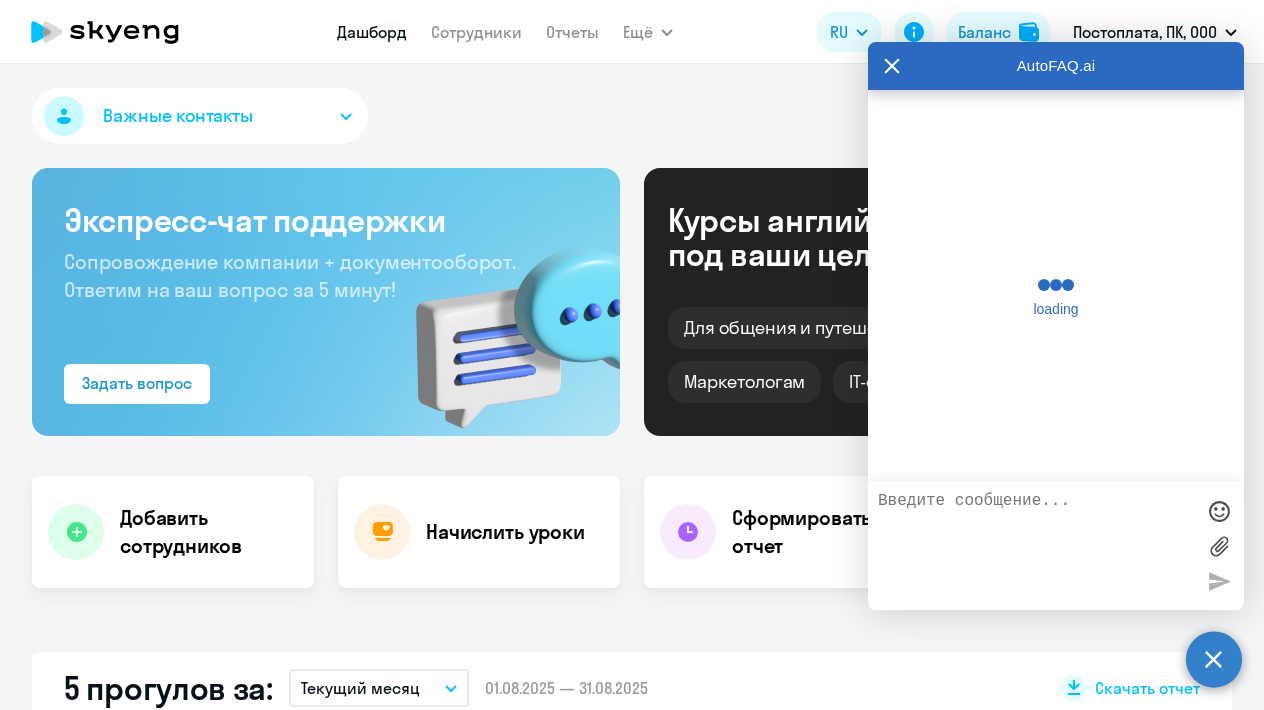 scroll, scrollTop: 392, scrollLeft: 0, axis: vertical 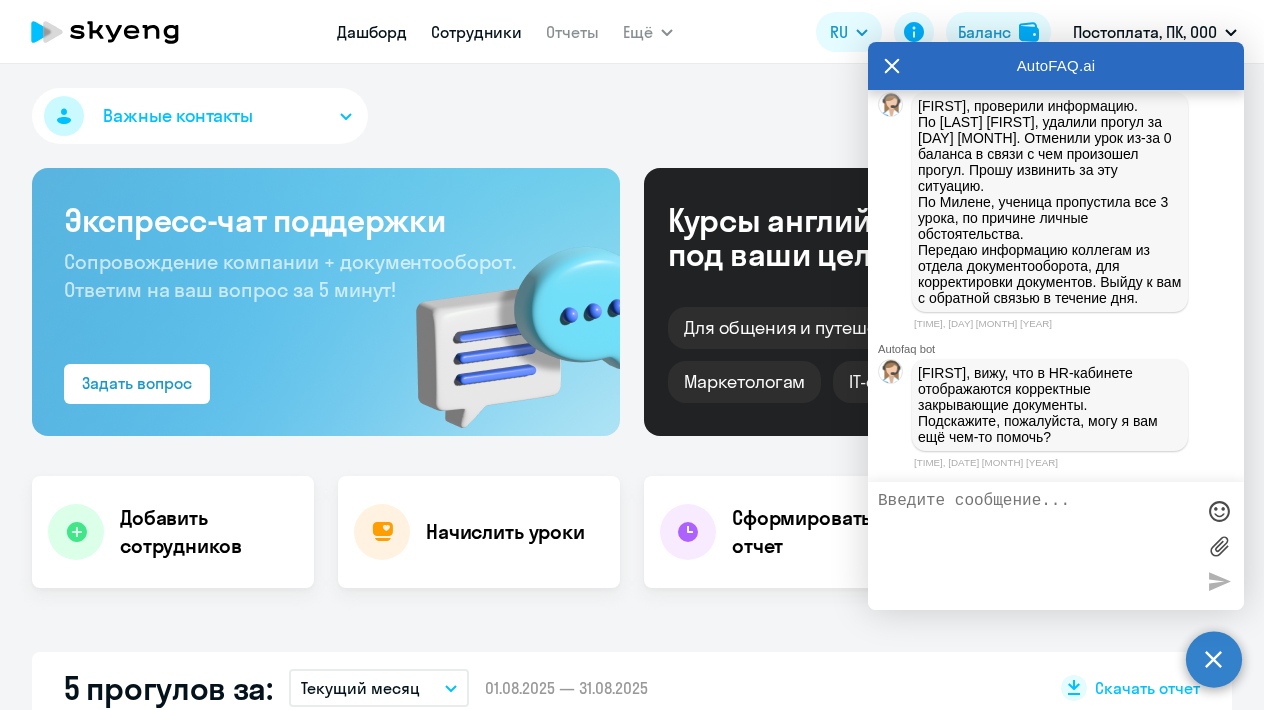 click on "Сотрудники" at bounding box center [476, 32] 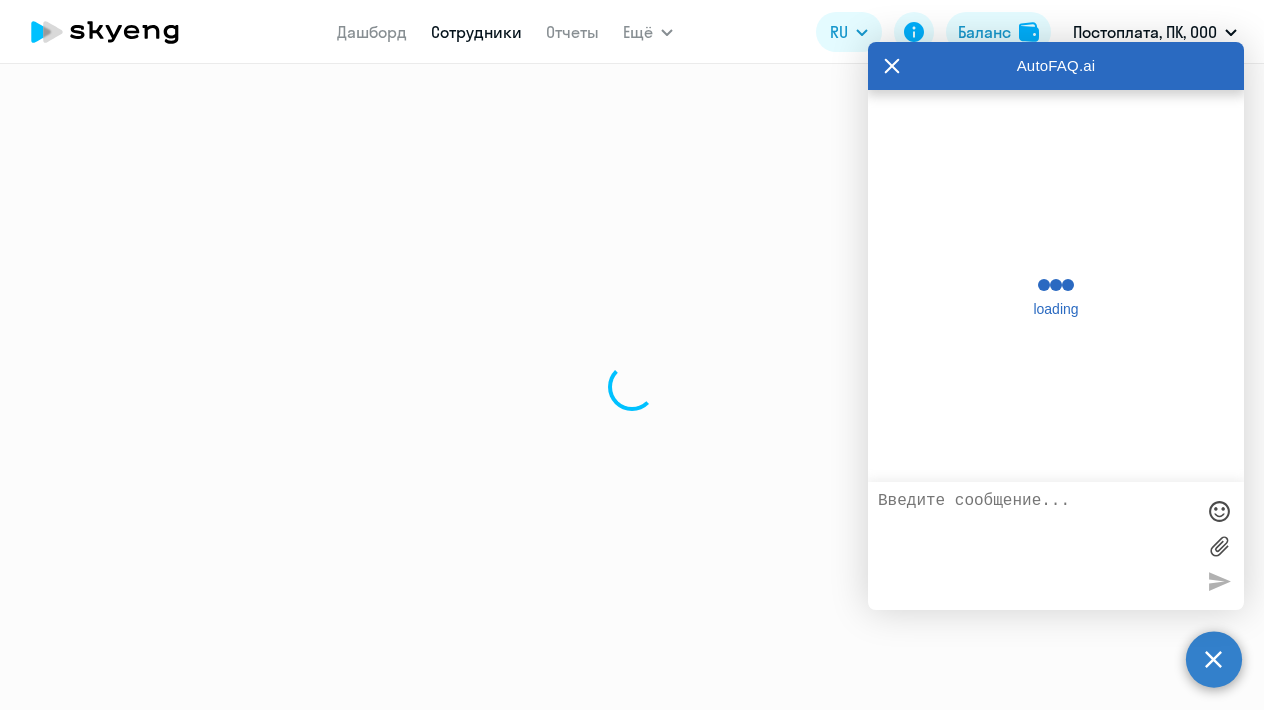 select on "30" 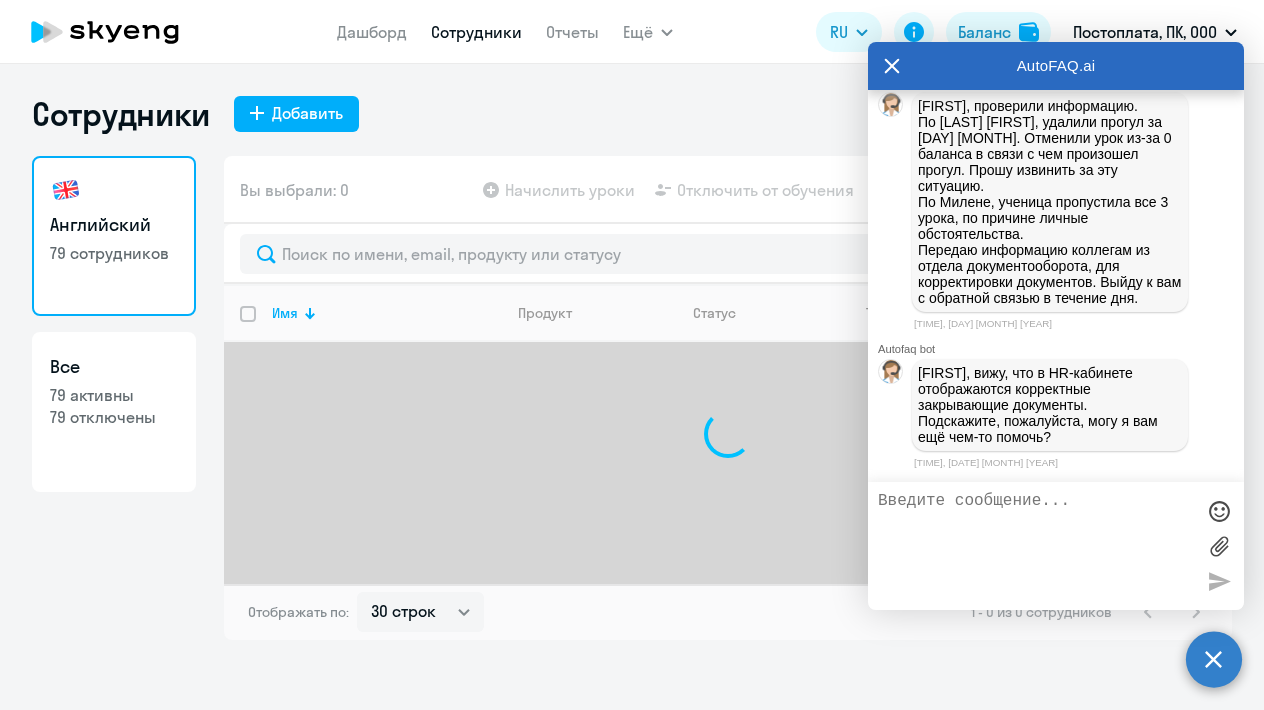 click 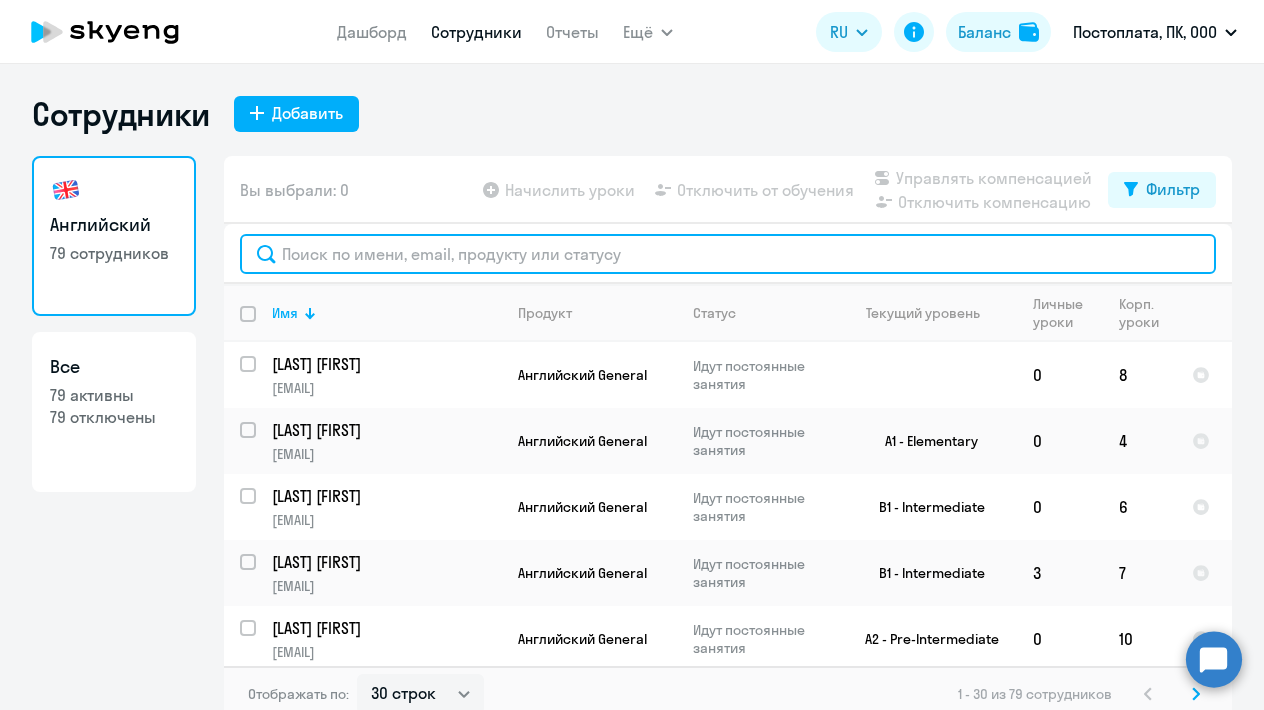 click 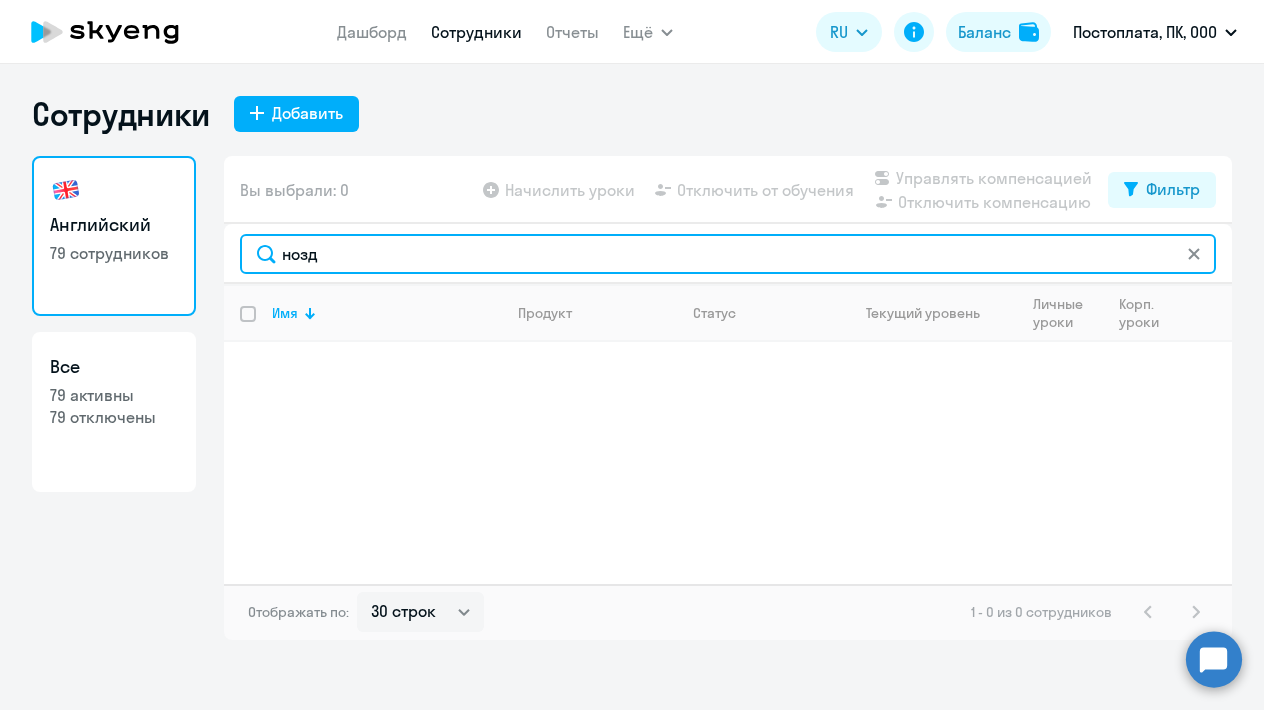 type on "нозд" 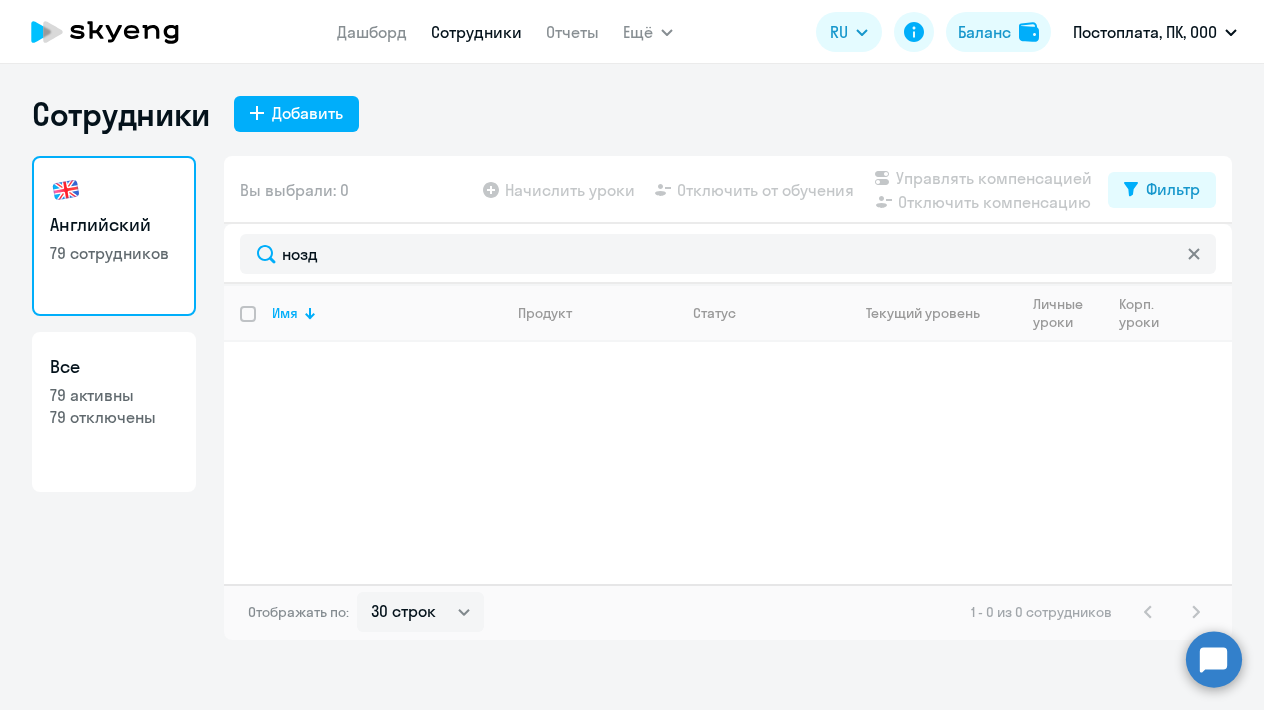 click 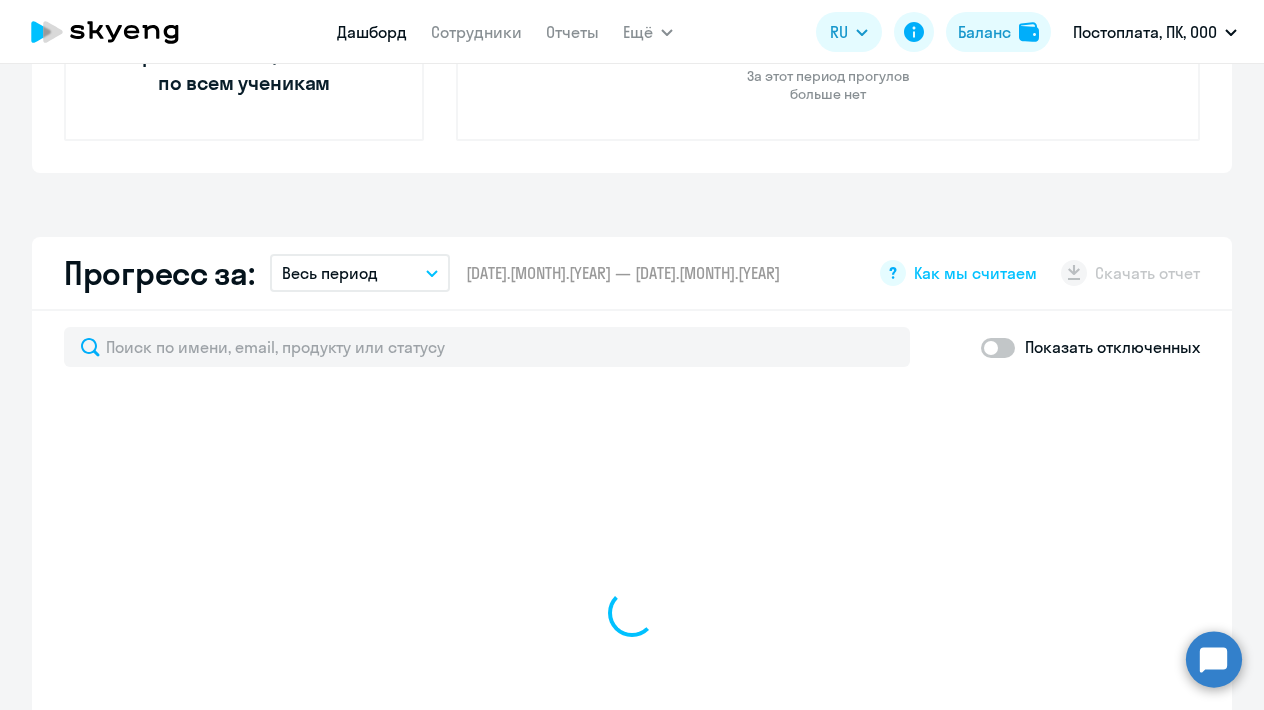 scroll, scrollTop: 988, scrollLeft: 0, axis: vertical 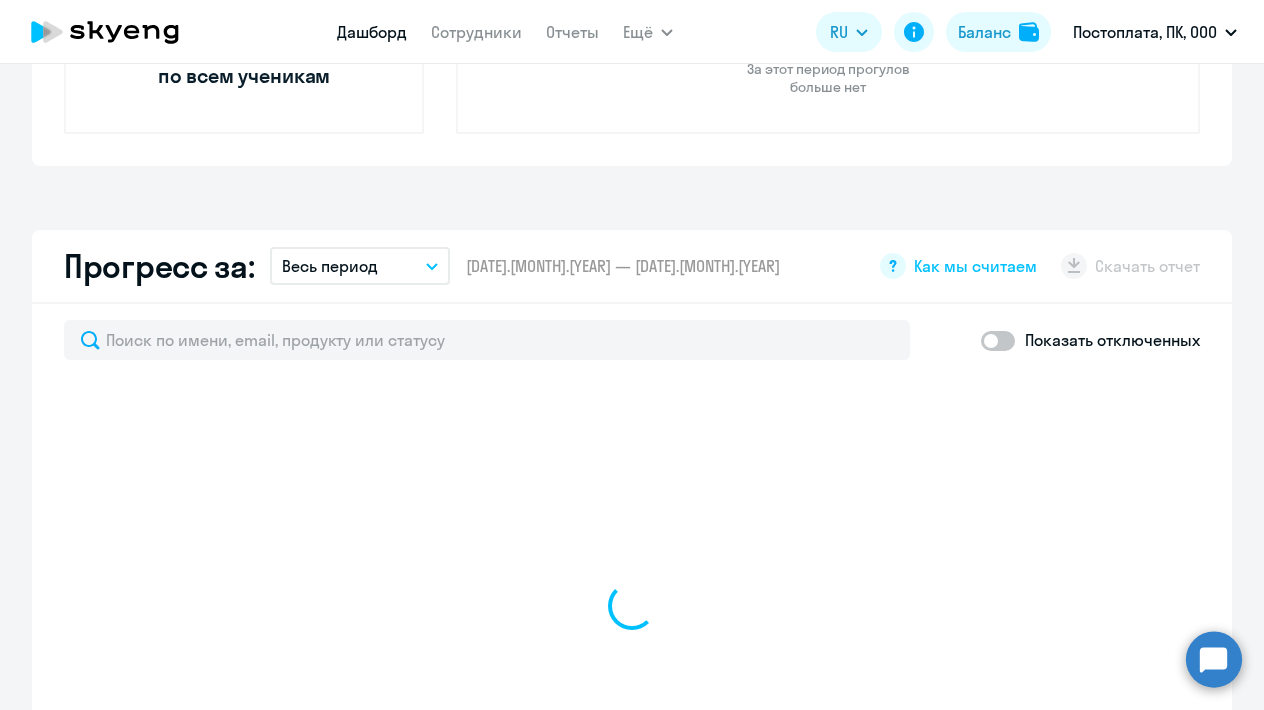 click 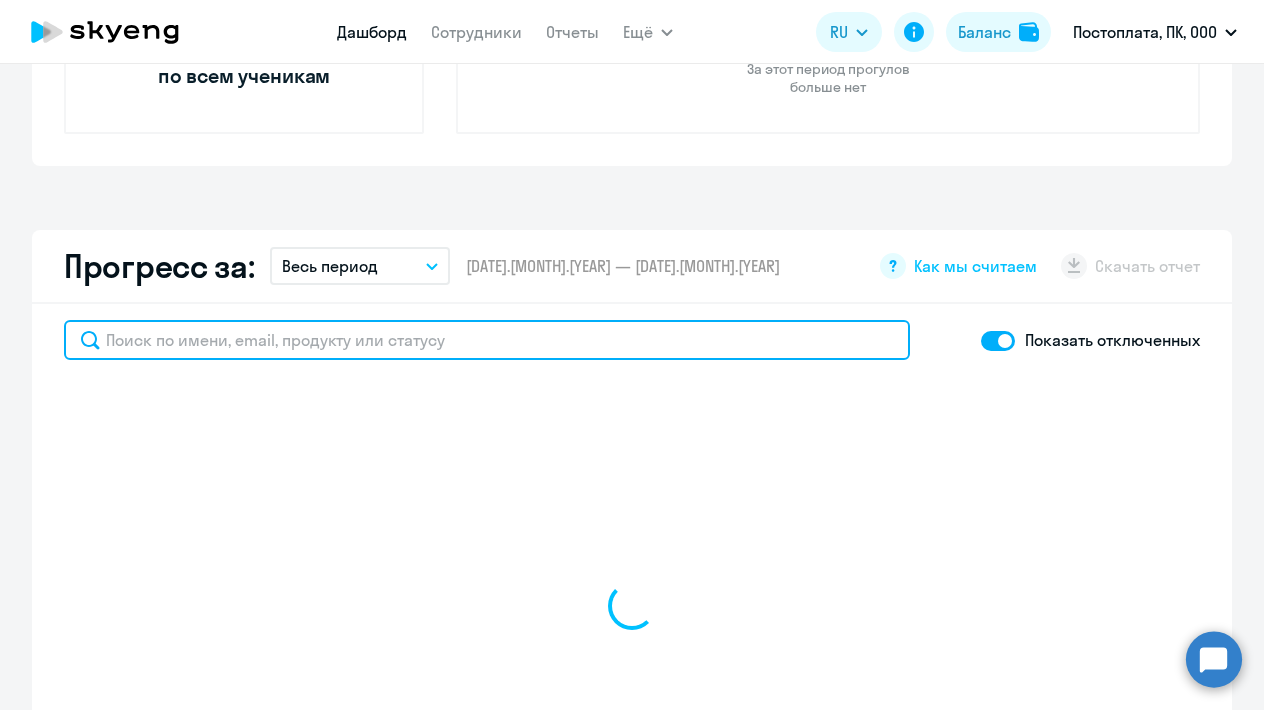 click 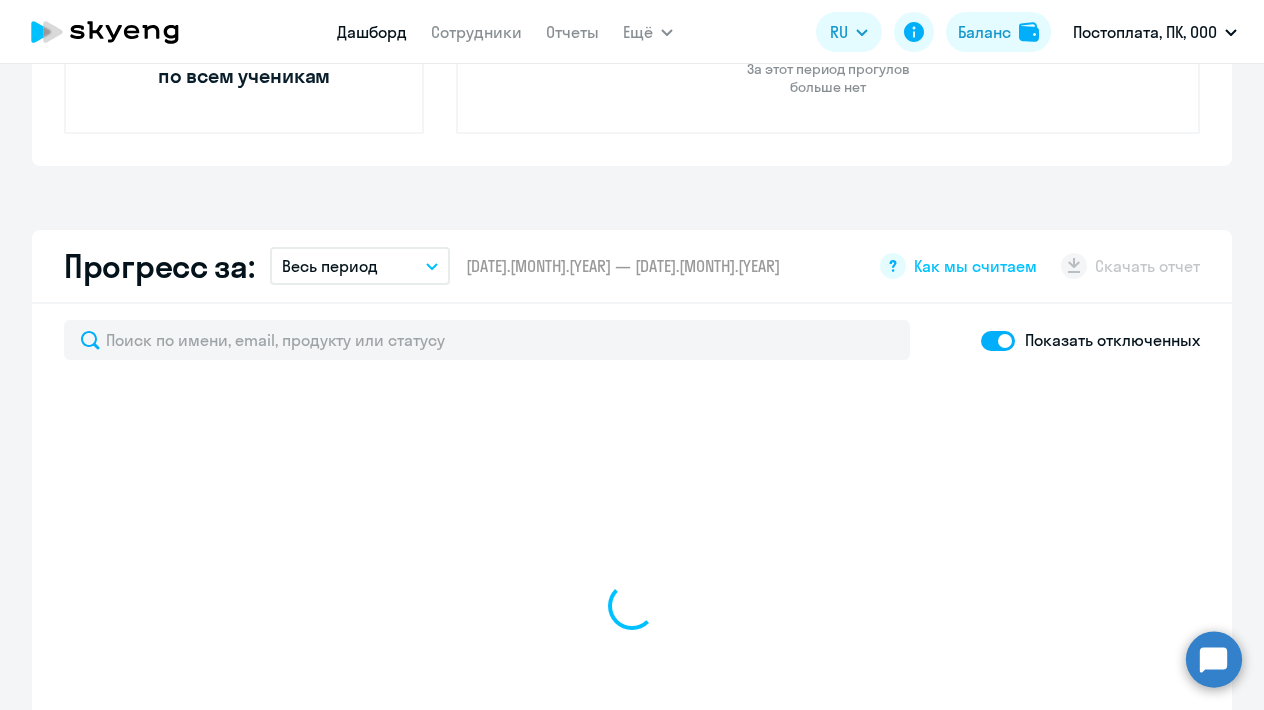 click on "Прогресс за:  Весь период
–  [DAY].[MONTH].[YEAR] — [DAY].[MONTH].[YEAR]
Как мы считаем
Скачать отчет
Показать отключенных
Оставить отзыв" 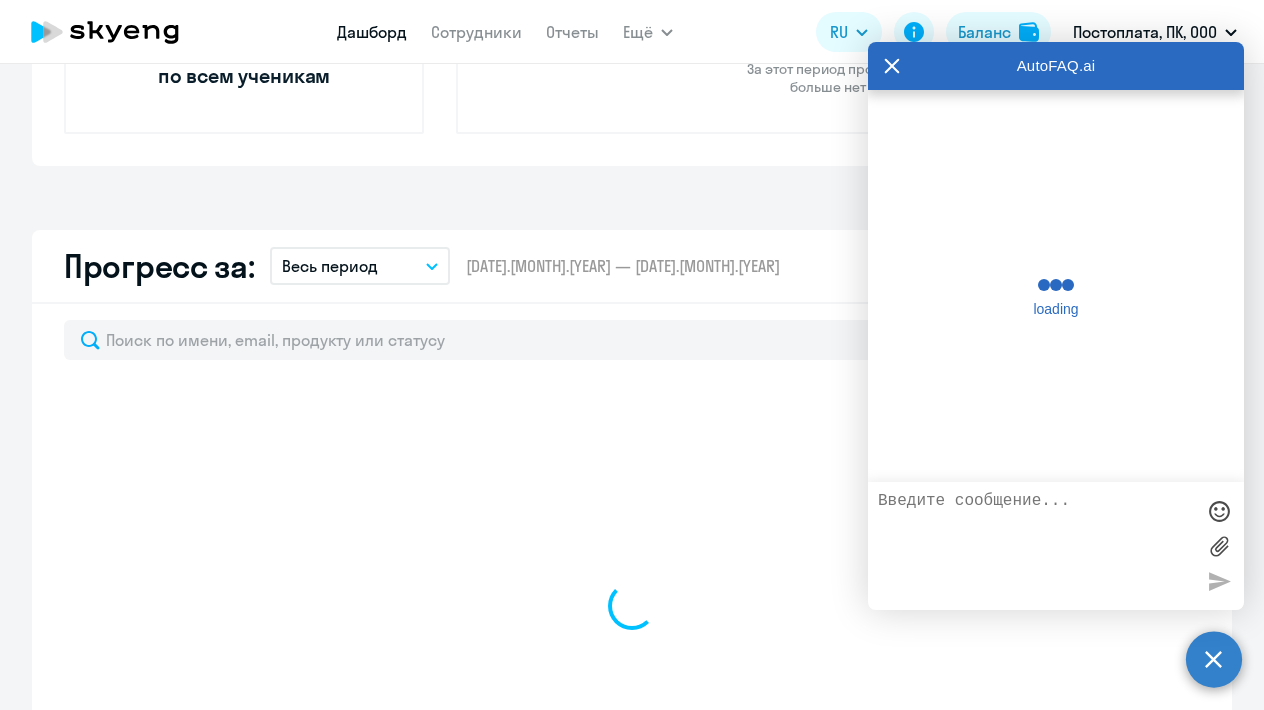 scroll, scrollTop: 49916, scrollLeft: 0, axis: vertical 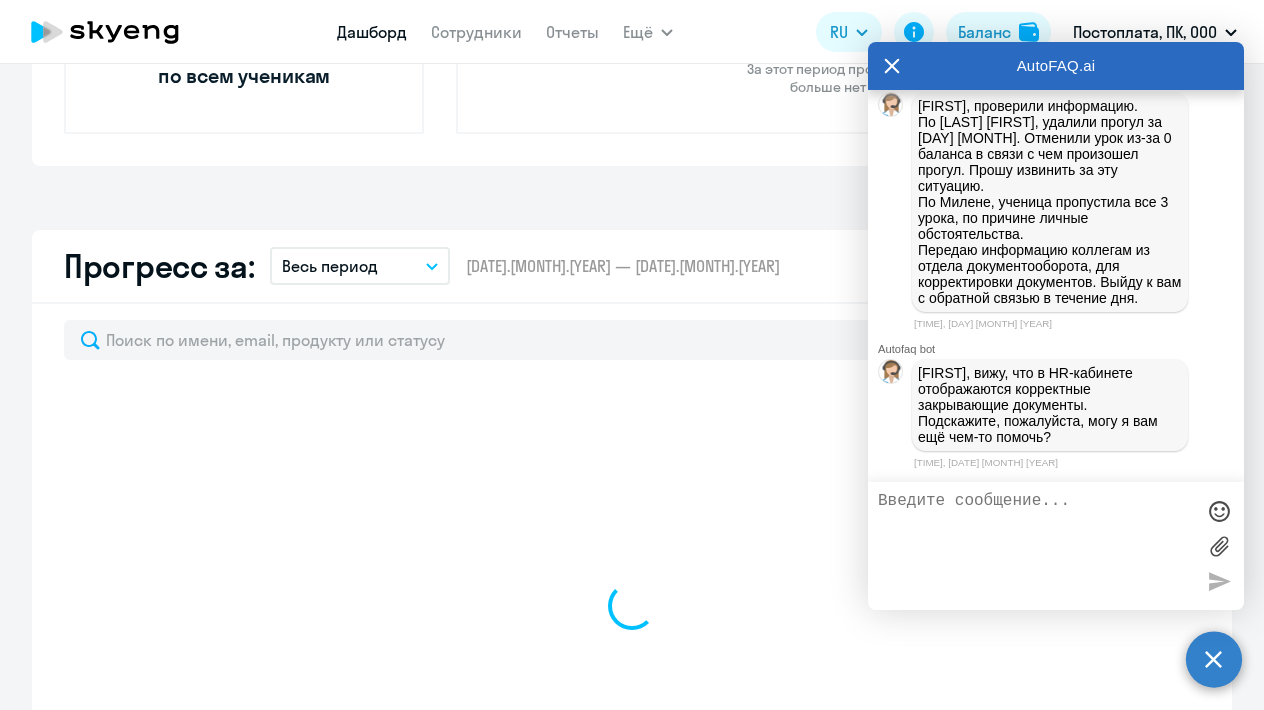 select on "30" 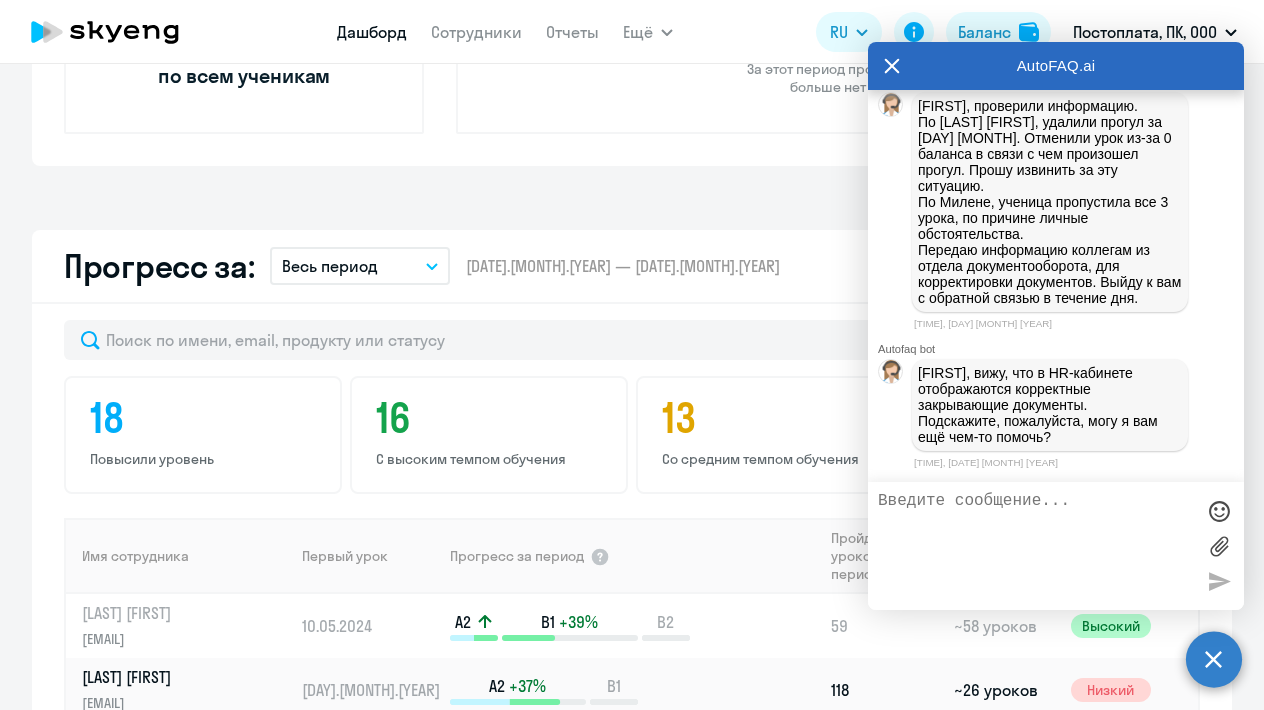 scroll, scrollTop: 49921, scrollLeft: 0, axis: vertical 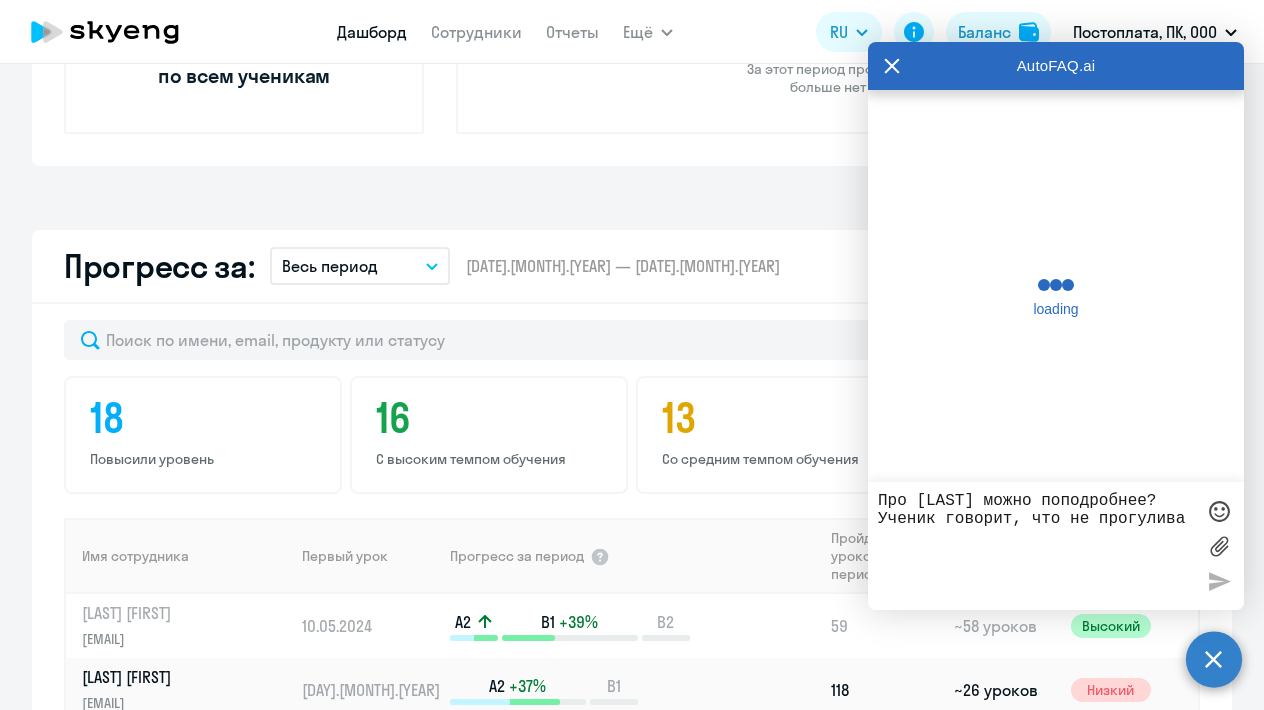 type on "Про Милену можно поподробнее? Ученик говорит, что не прогуливал" 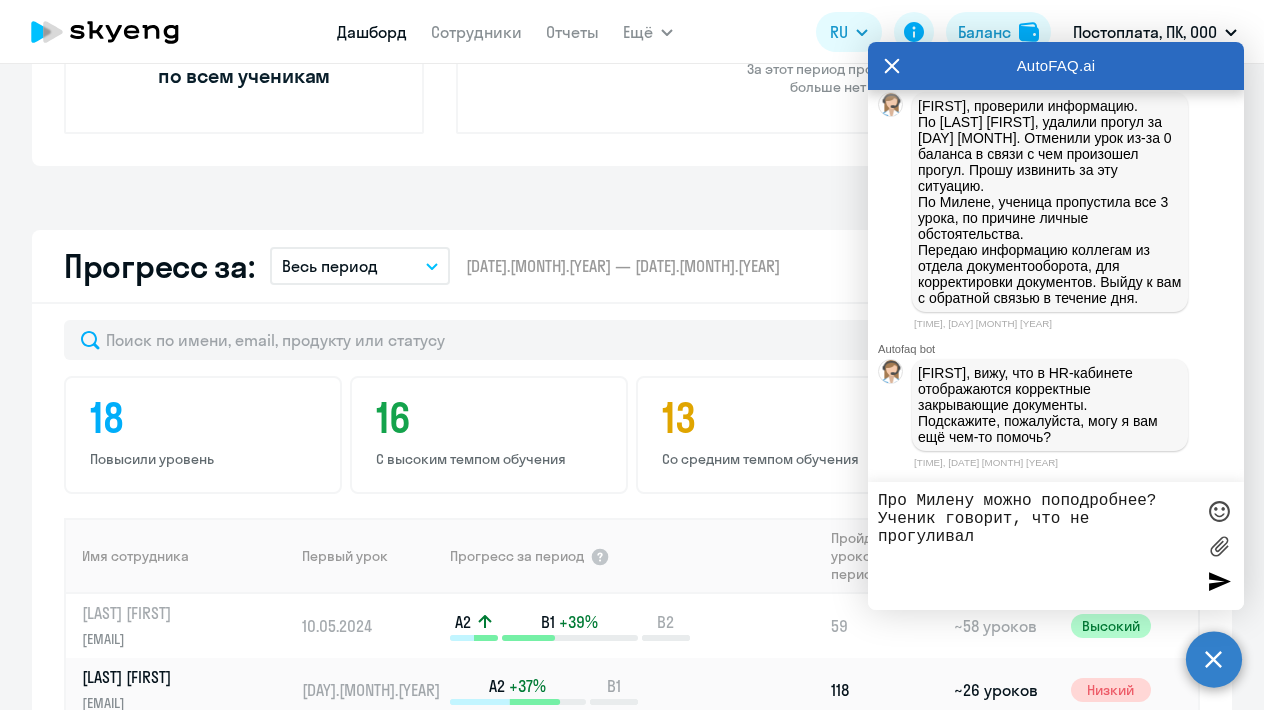 type 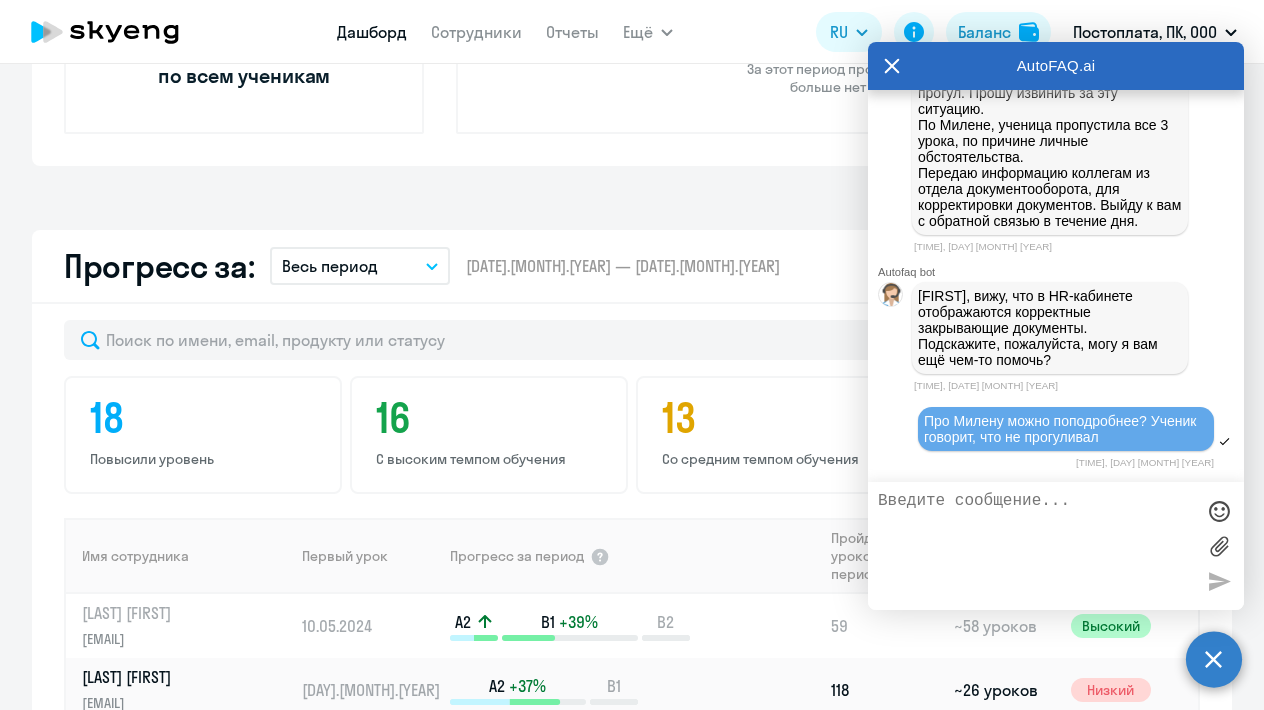 scroll, scrollTop: 50245, scrollLeft: 0, axis: vertical 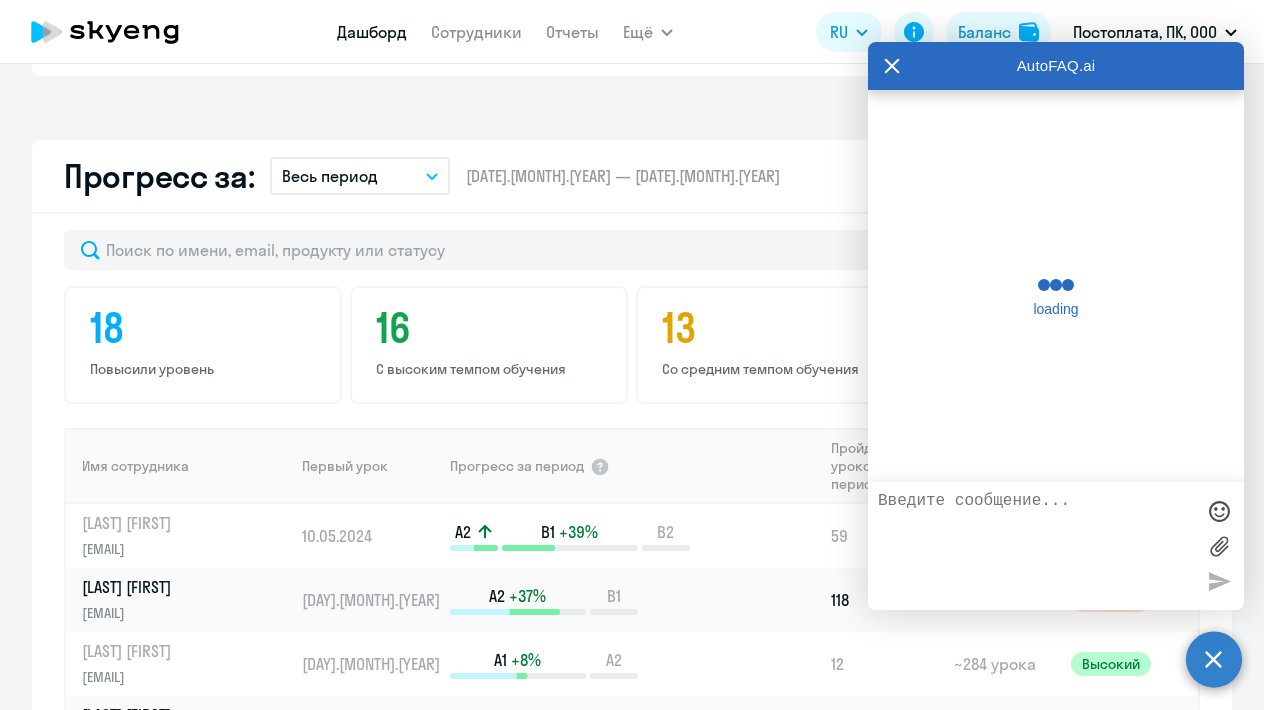 click 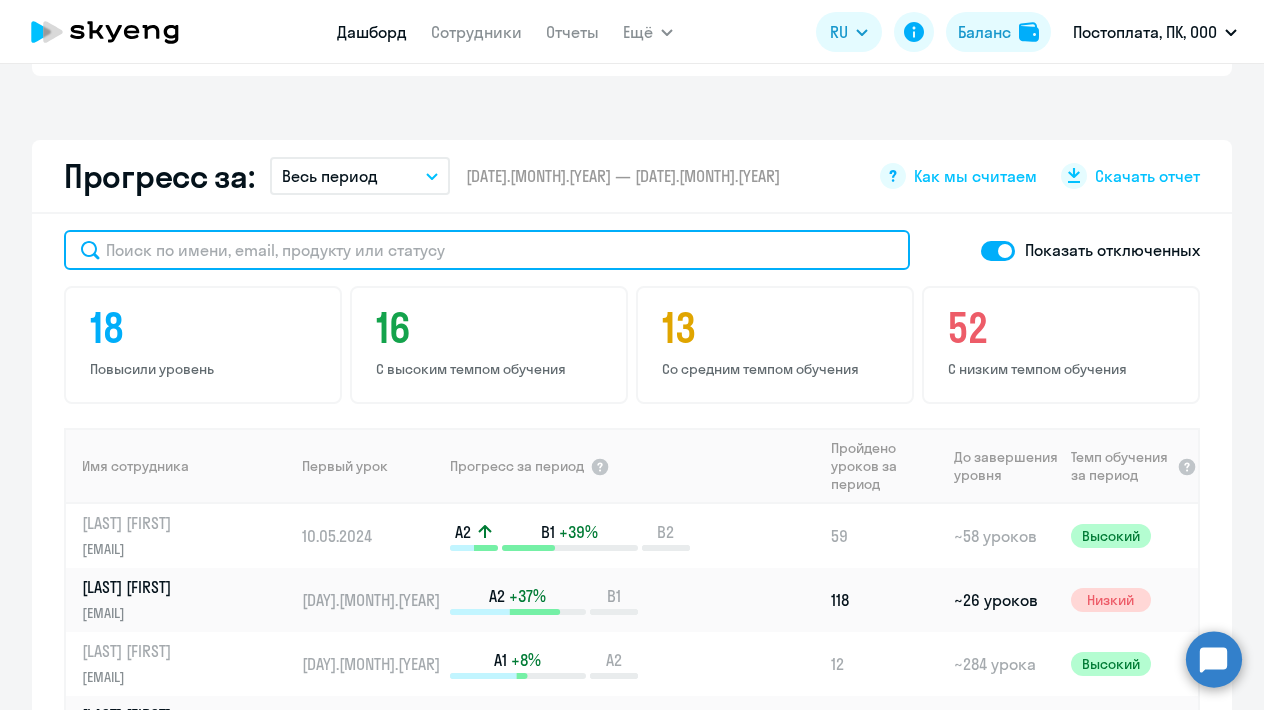 click 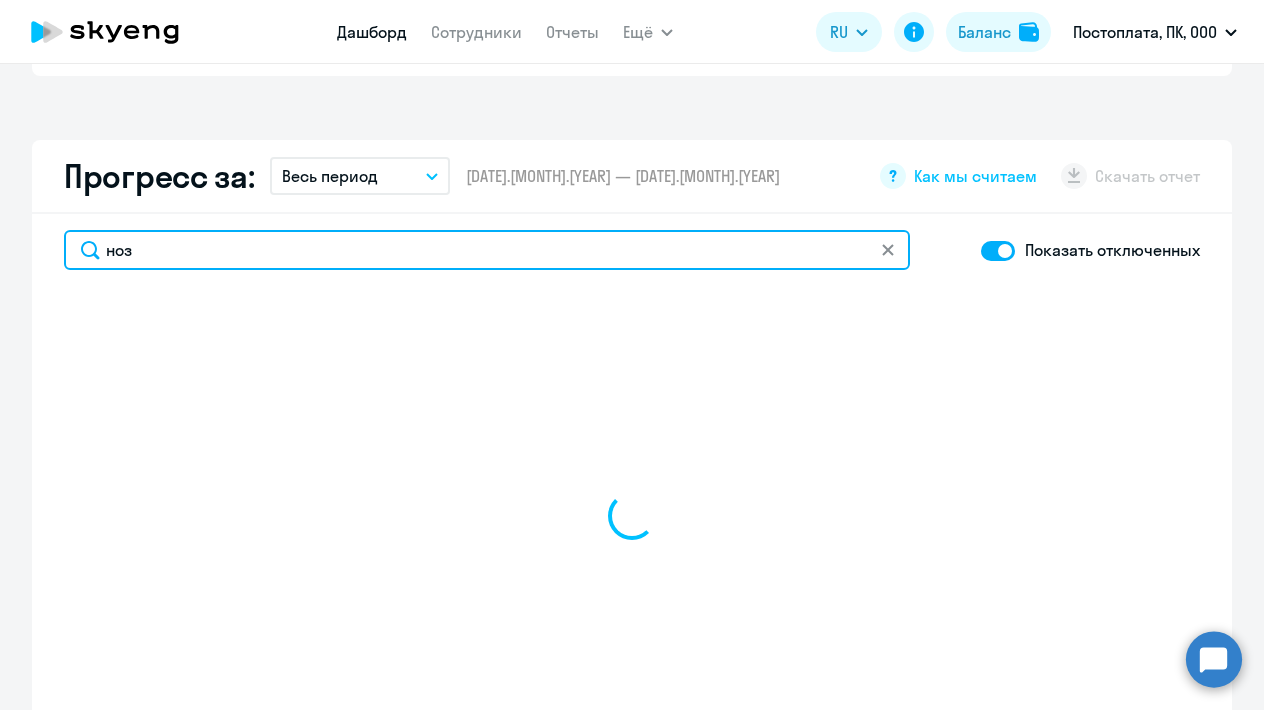 type on "нозд" 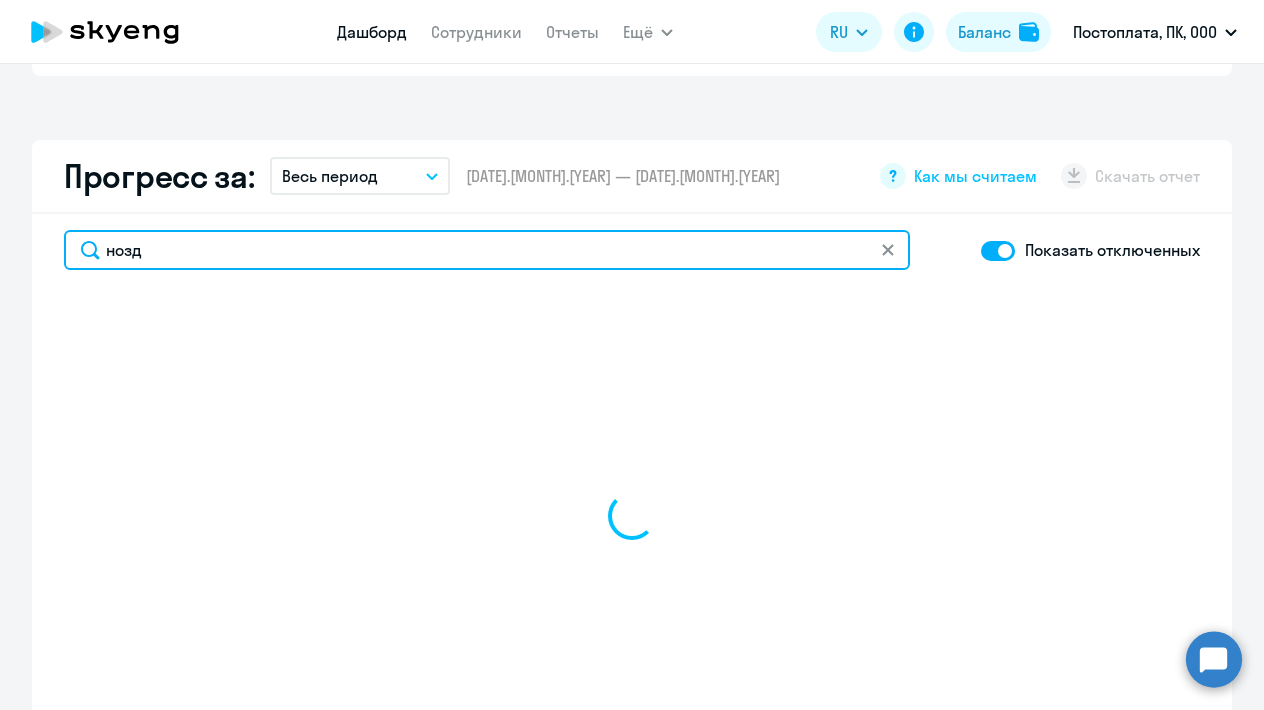 select on "30" 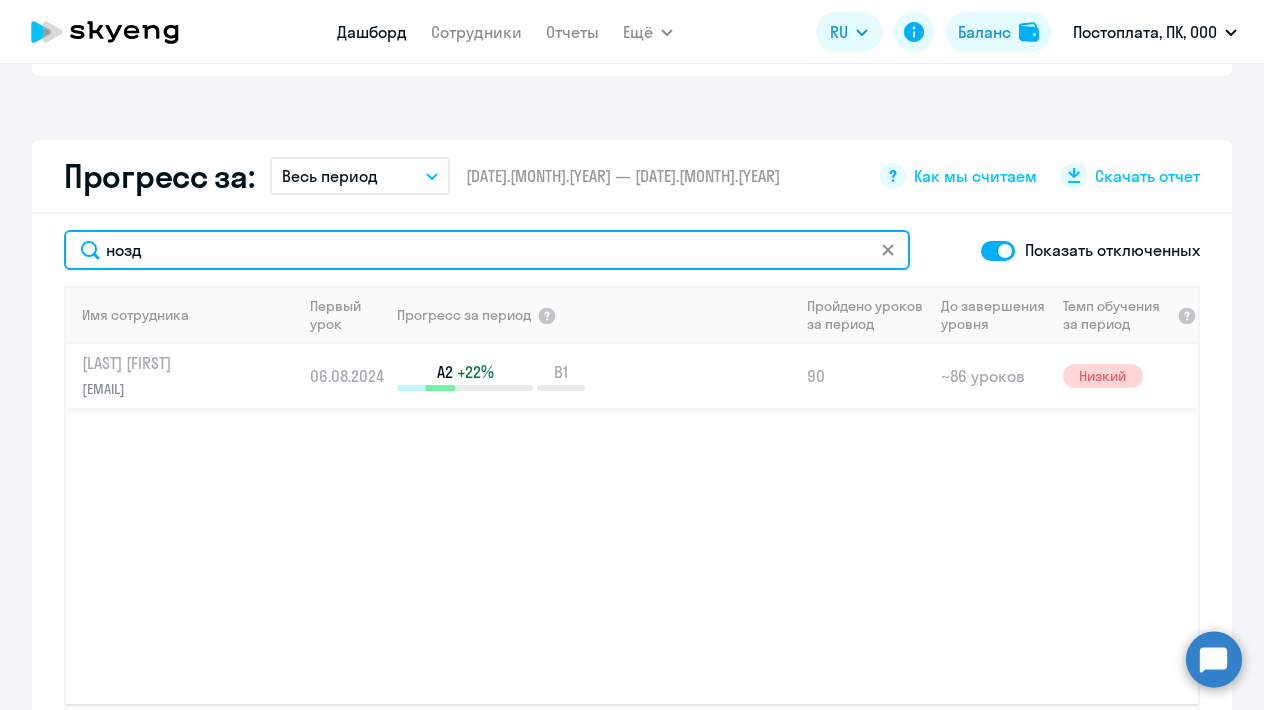 type on "нозд" 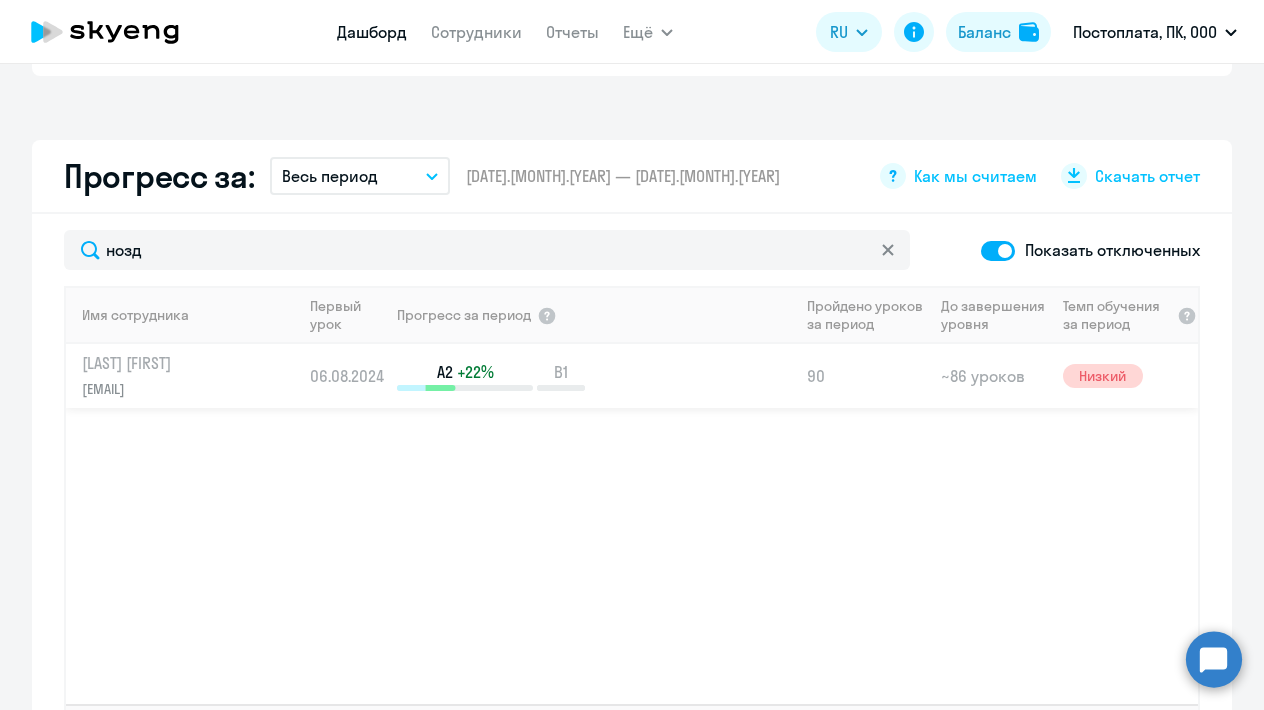 click on "[LAST] [FIRST]" 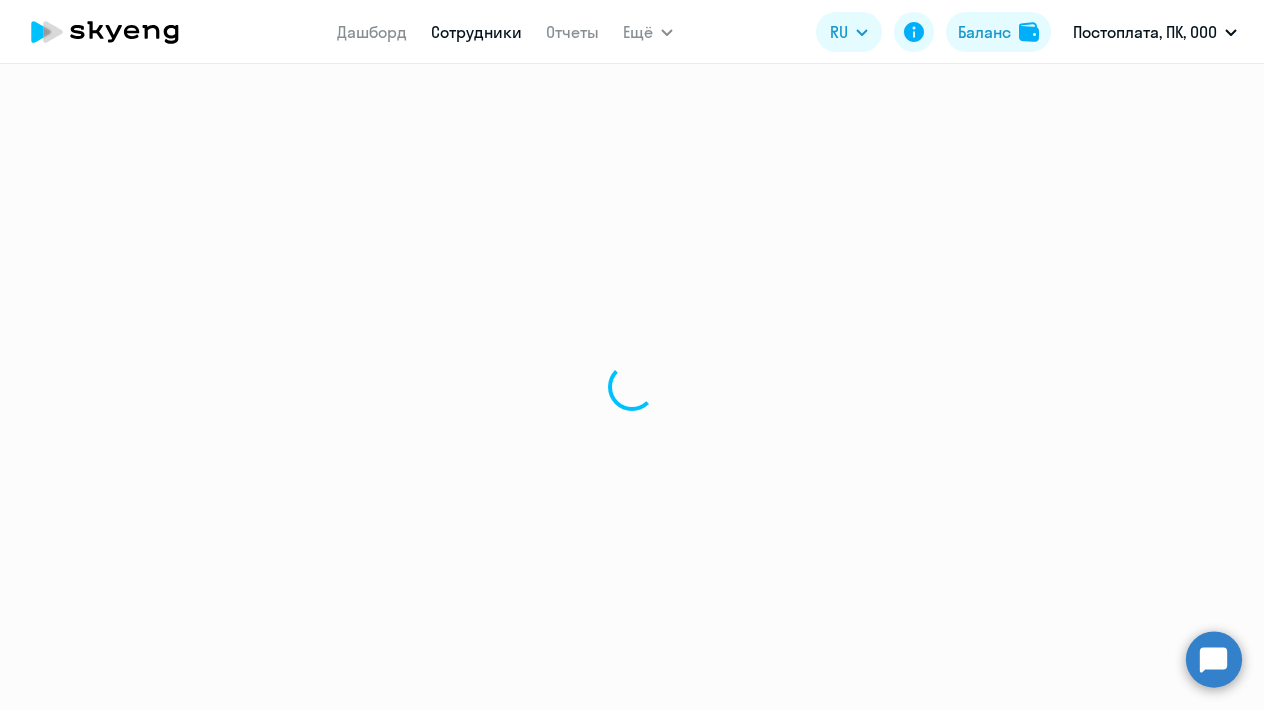select on "english" 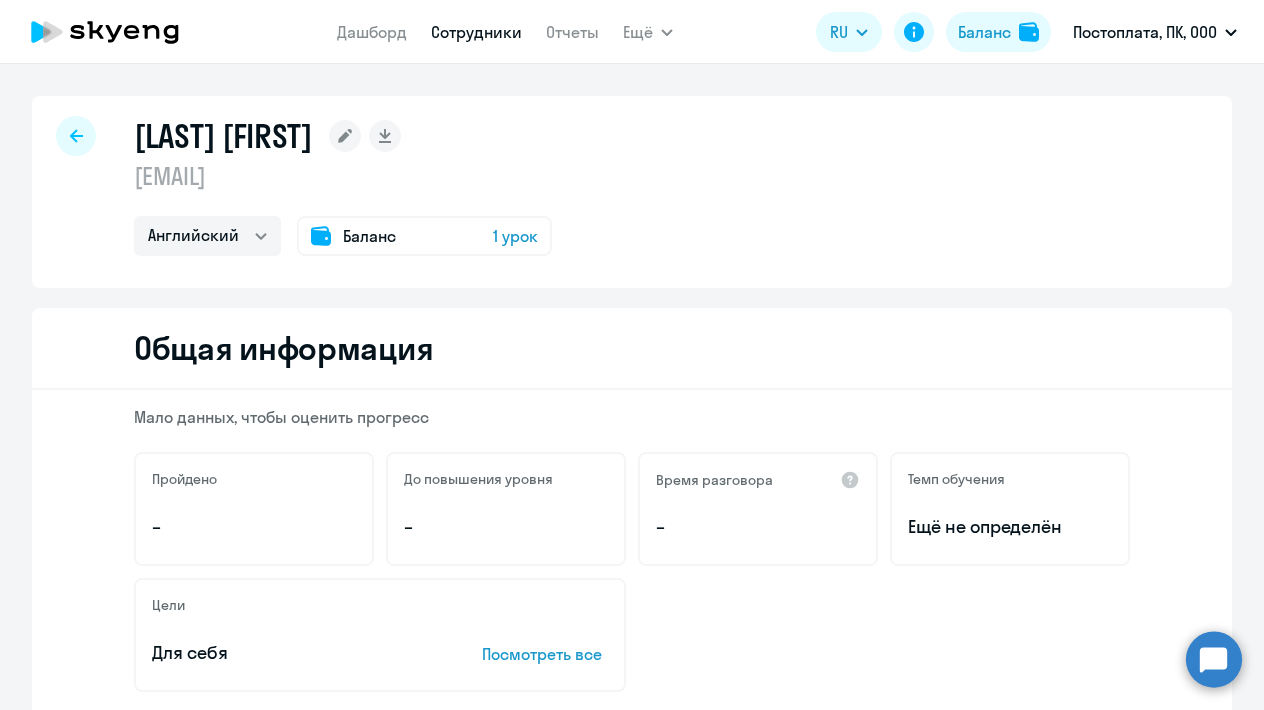 click on "Баланс 1 урок" 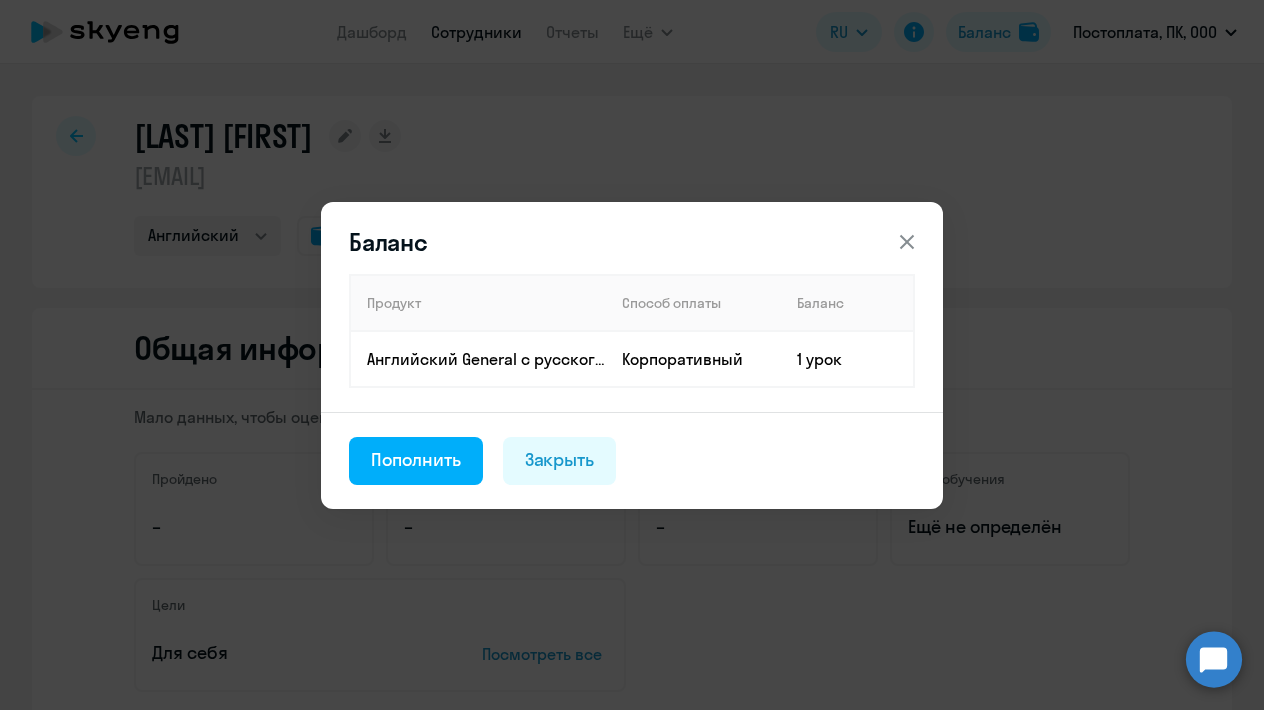 click 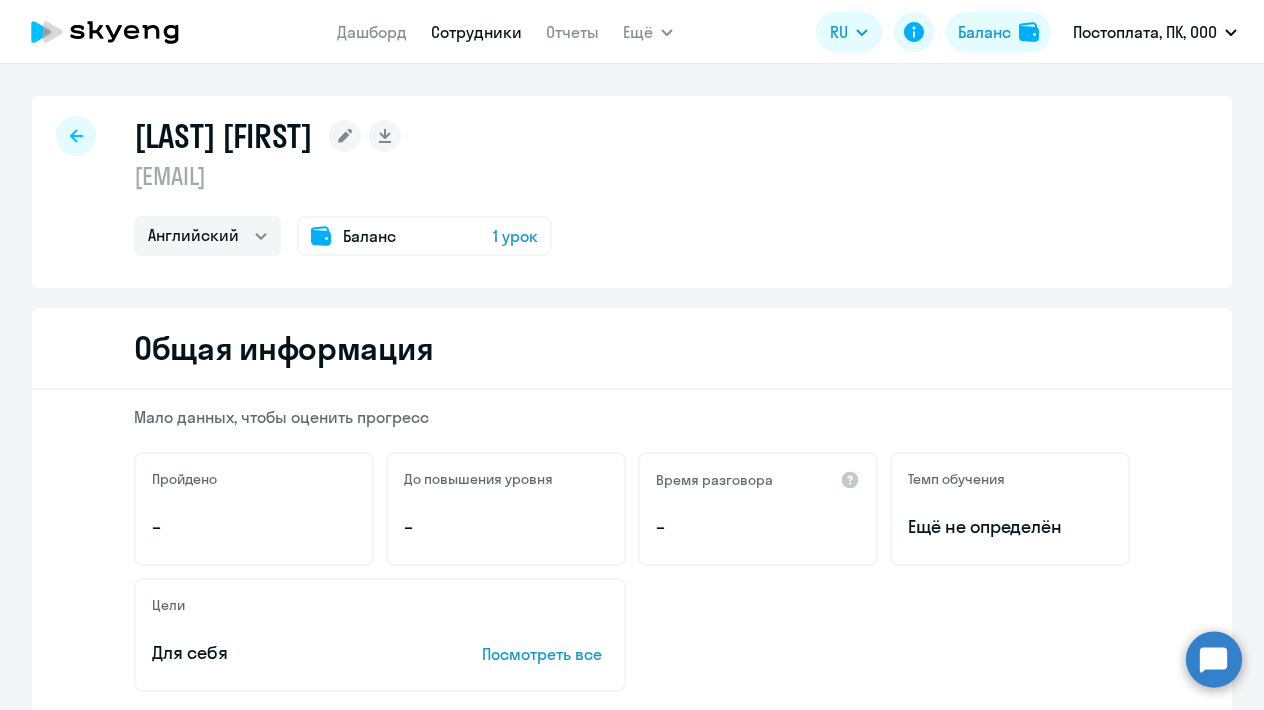 scroll, scrollTop: 0, scrollLeft: 0, axis: both 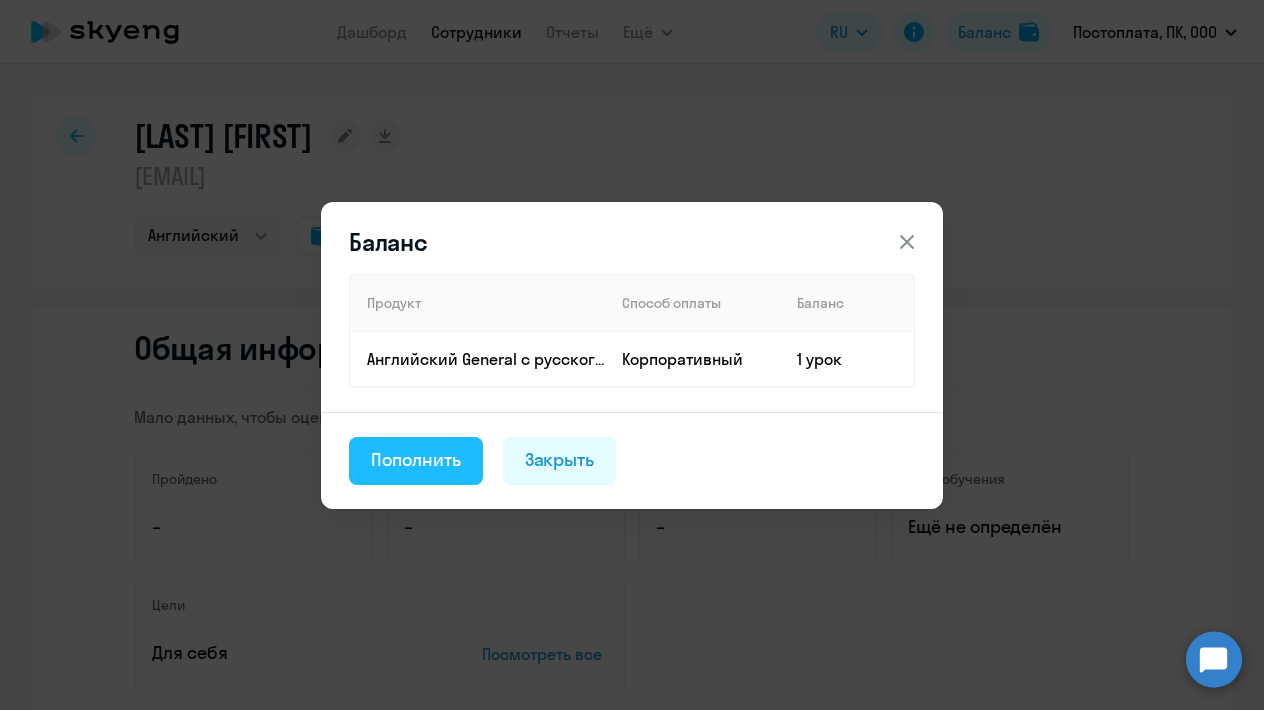 click on "Пополнить" at bounding box center (416, 461) 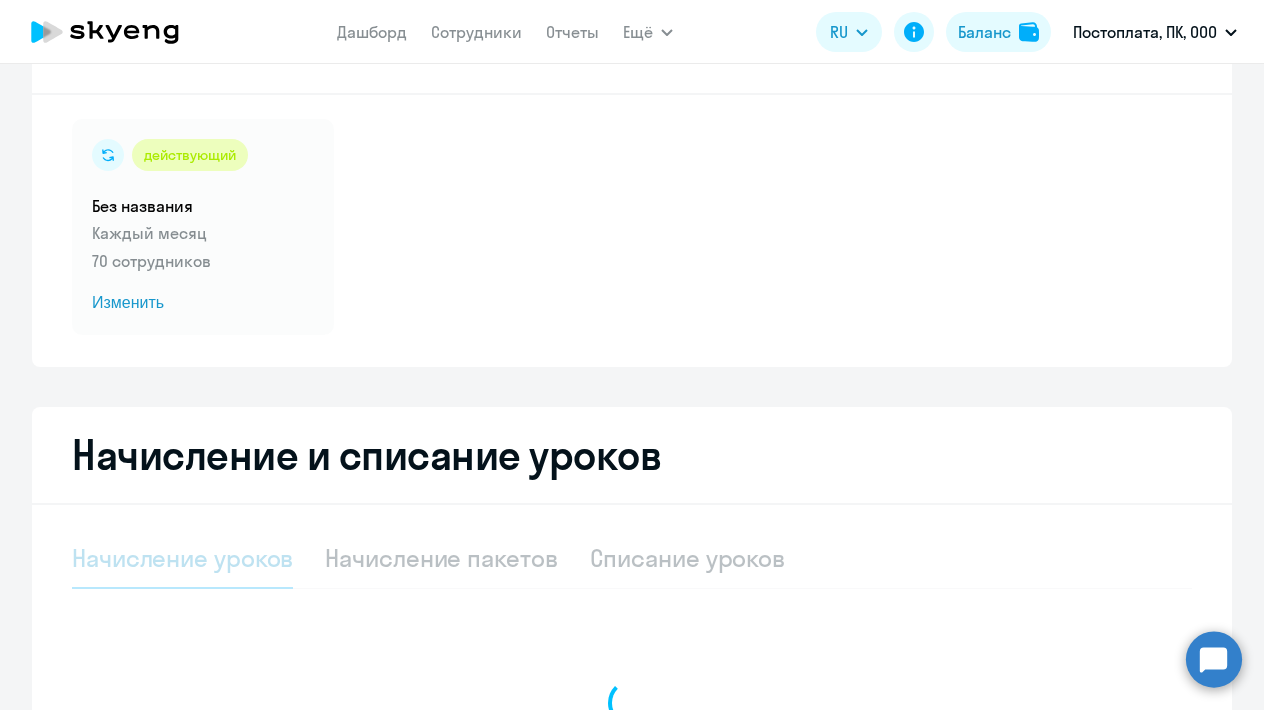 select on "10" 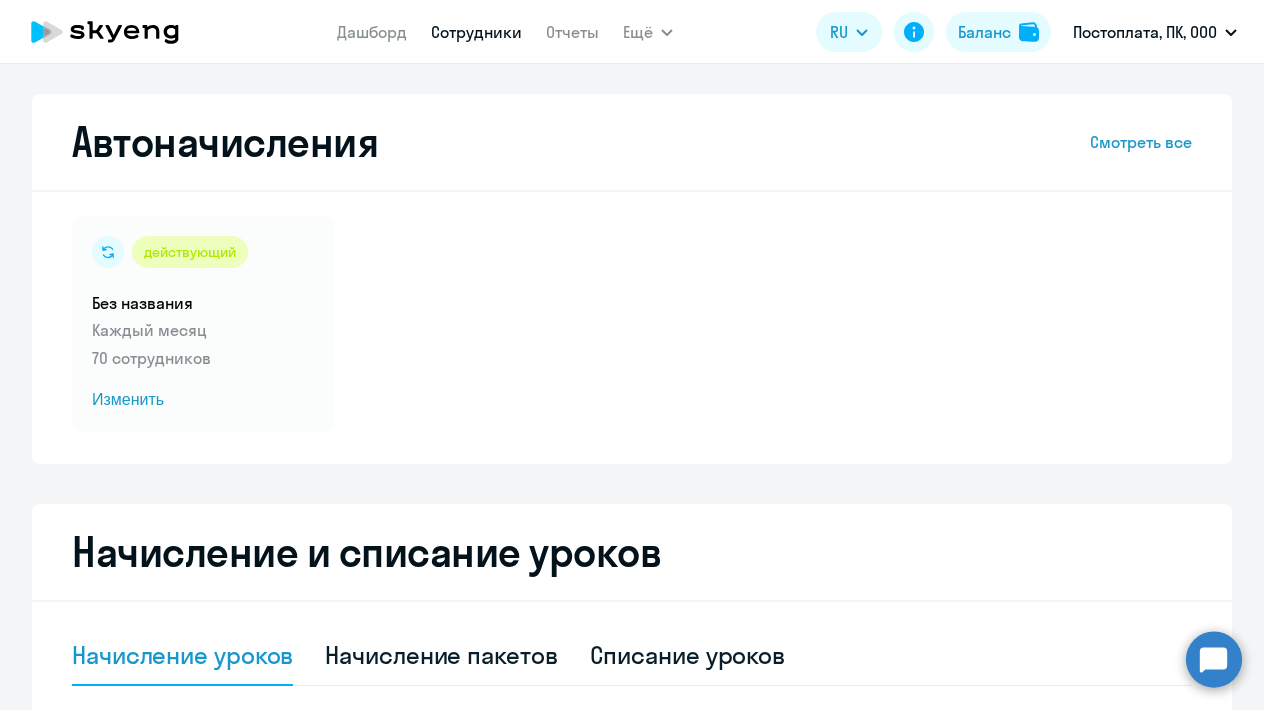 scroll, scrollTop: 0, scrollLeft: 0, axis: both 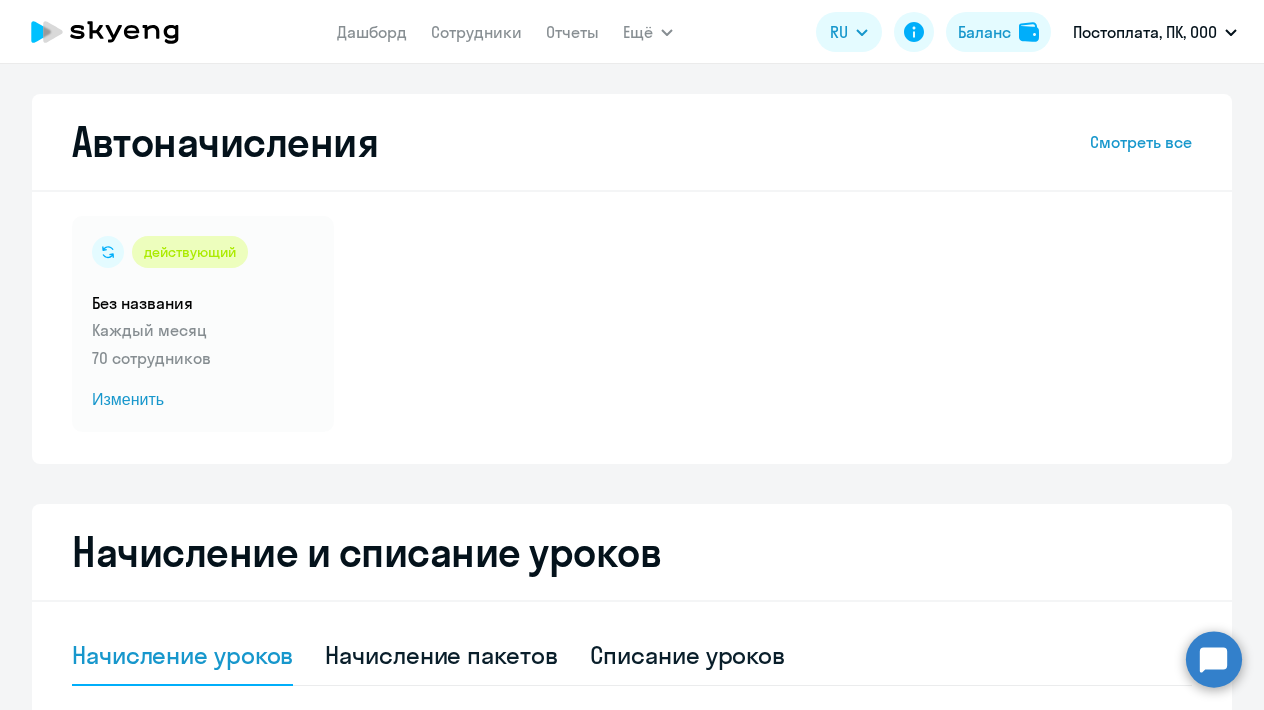 click 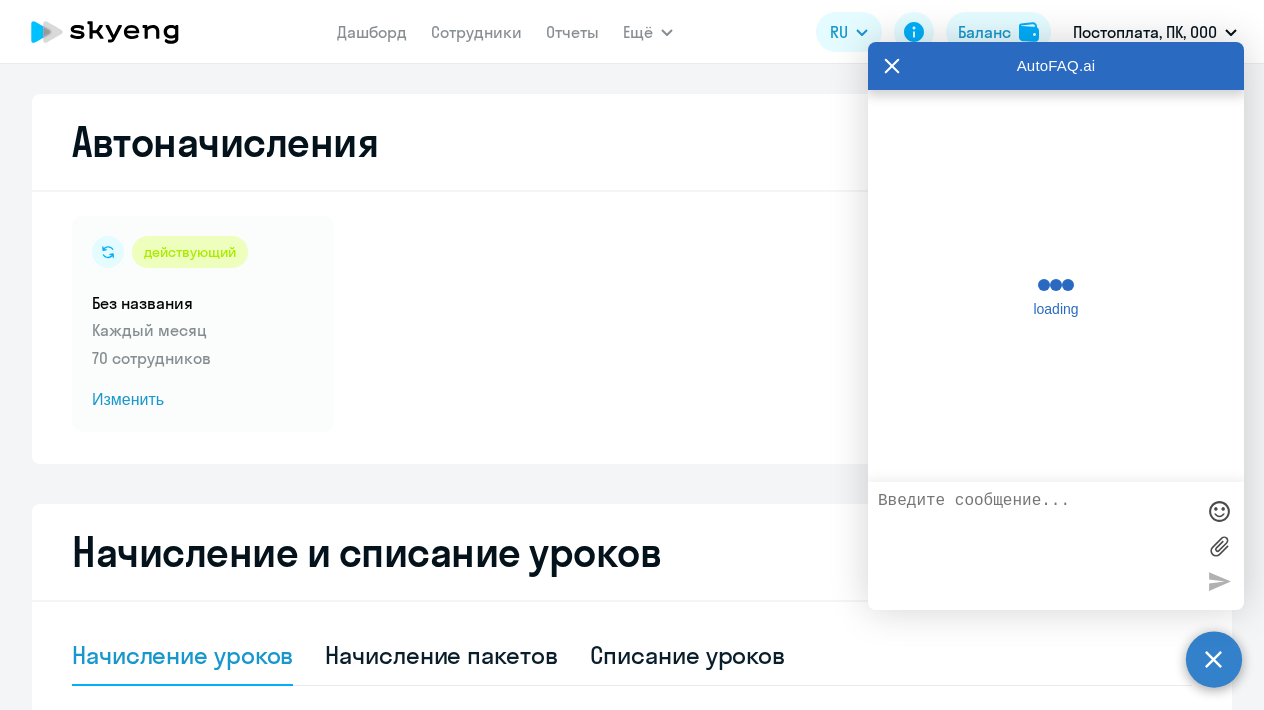 scroll, scrollTop: 49994, scrollLeft: 0, axis: vertical 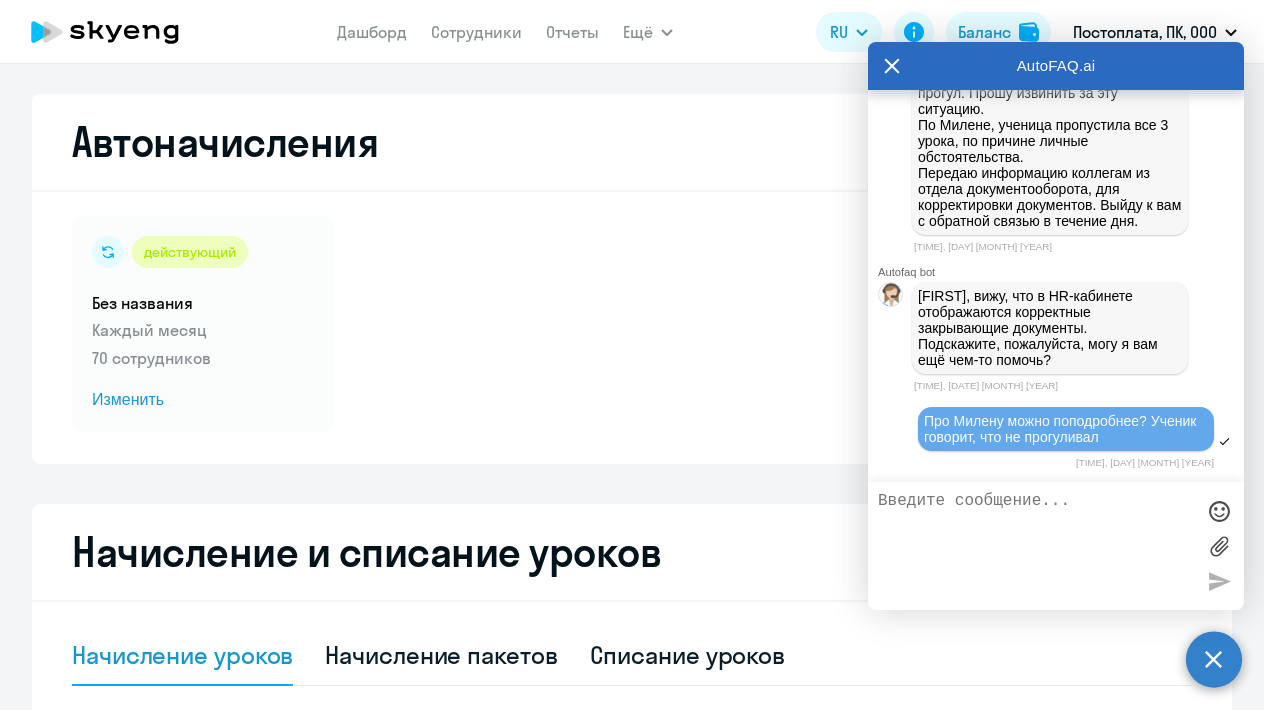 click at bounding box center (1036, 546) 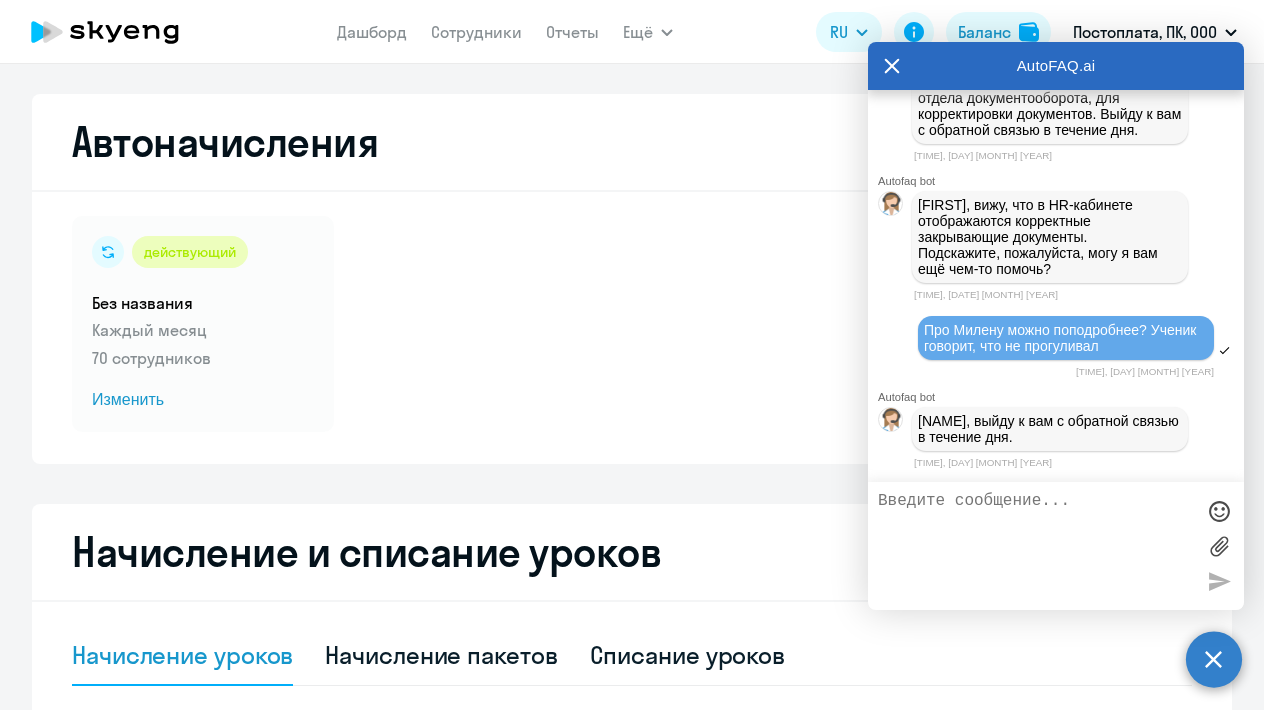 scroll, scrollTop: 50337, scrollLeft: 0, axis: vertical 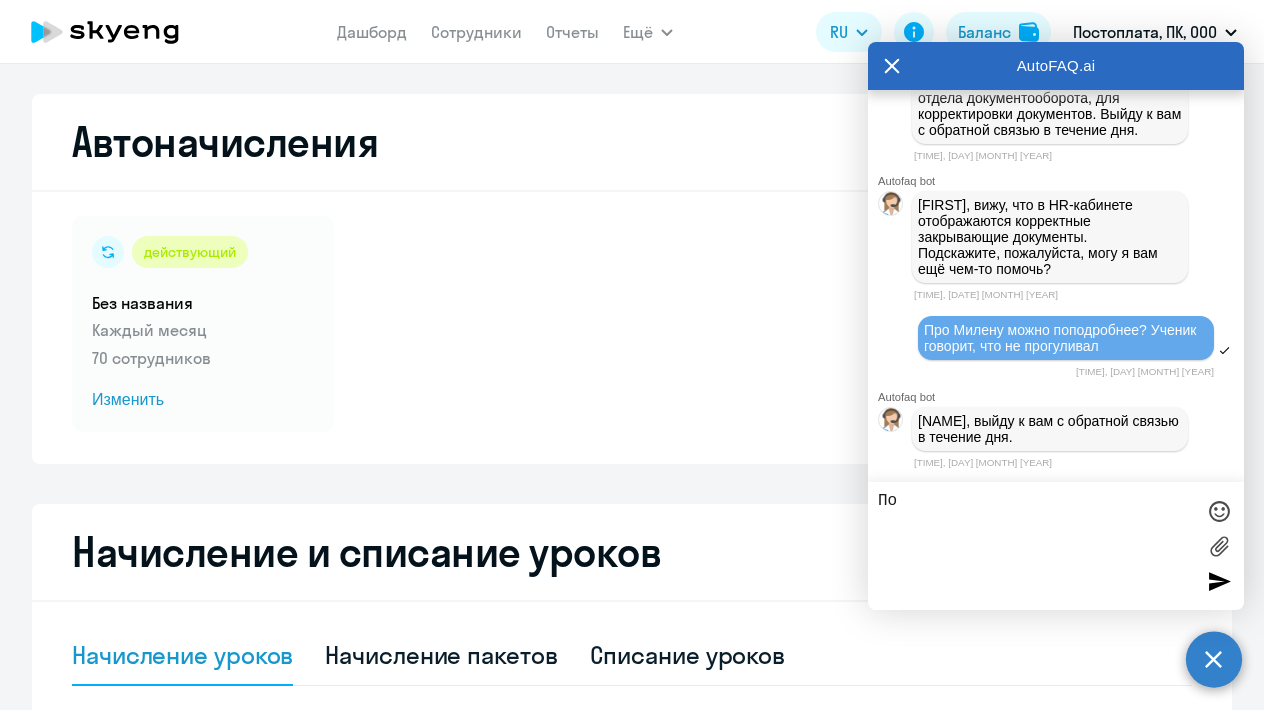 type on "По п" 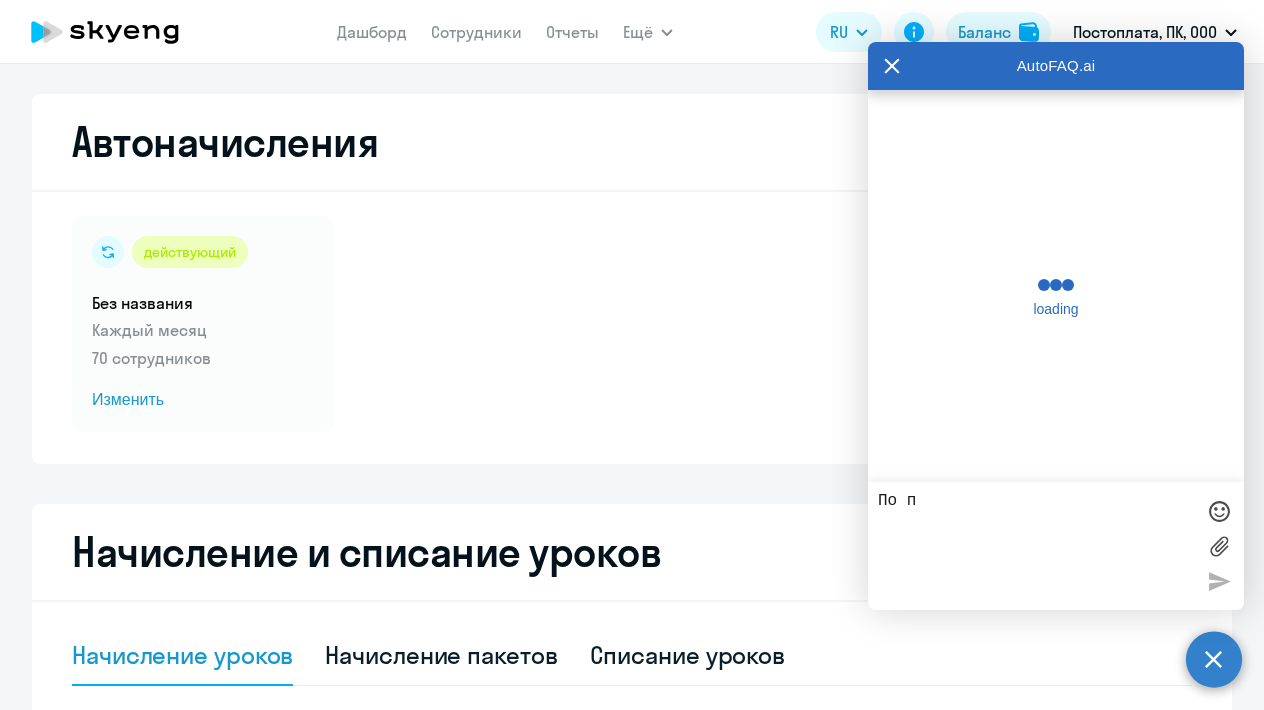 scroll, scrollTop: 50142, scrollLeft: 0, axis: vertical 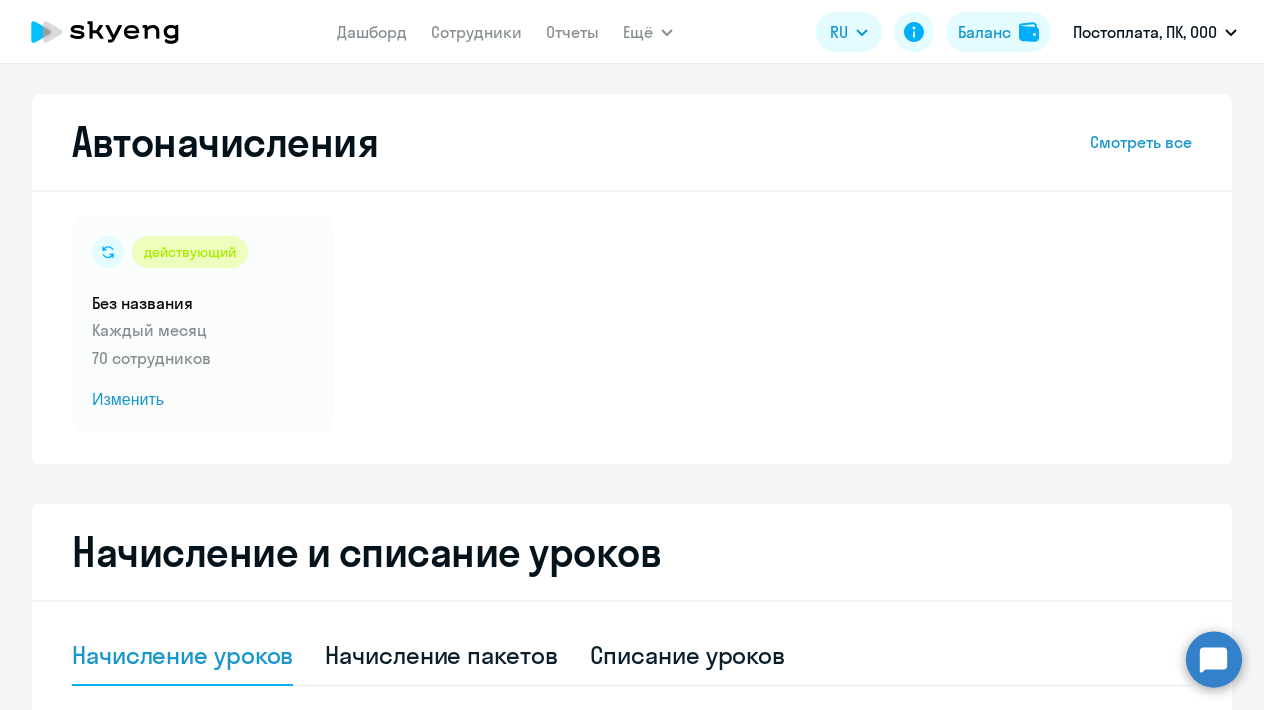 select on "10" 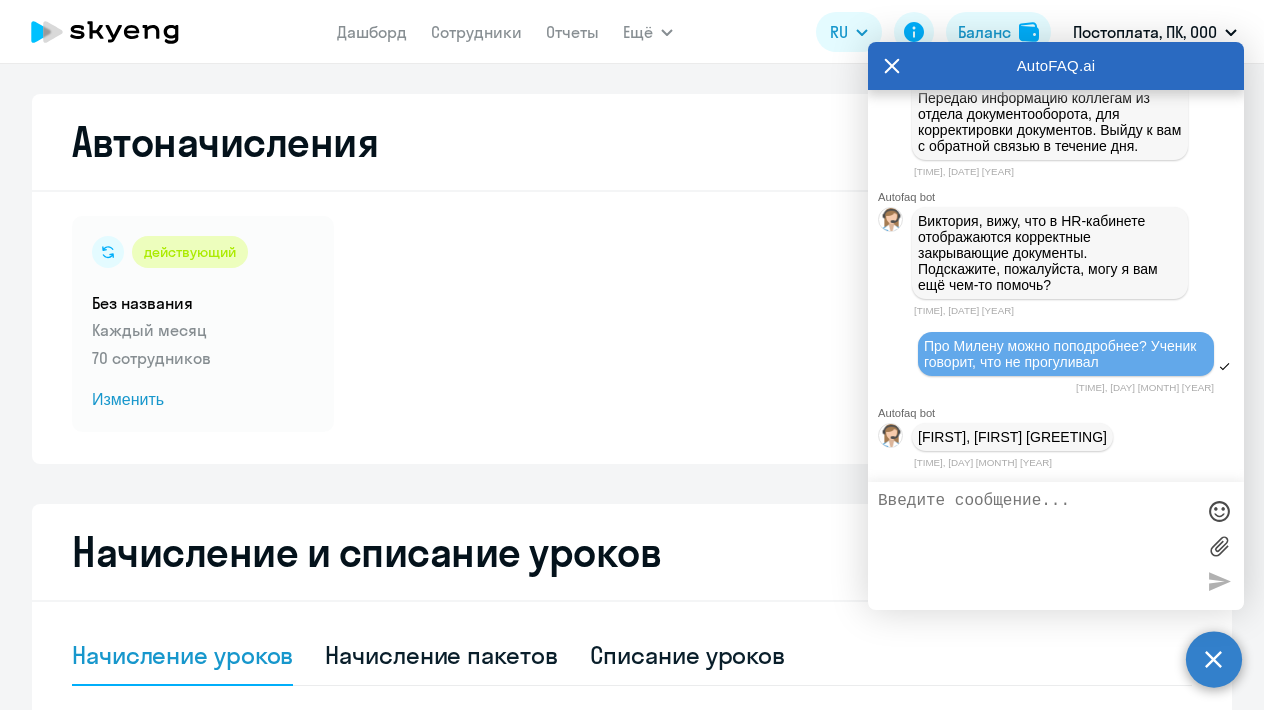 scroll, scrollTop: 50337, scrollLeft: 0, axis: vertical 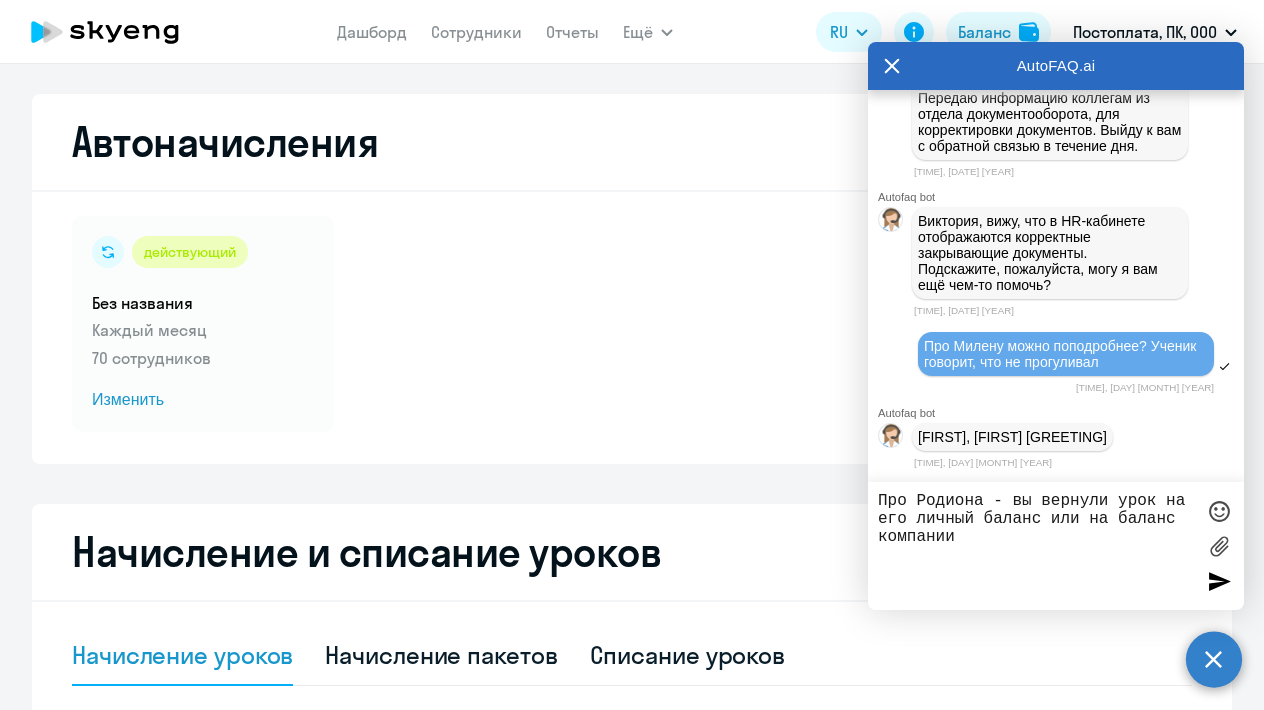 type on "Про Родиона - вы вернули урок на его личный баланс или на баланс компании?" 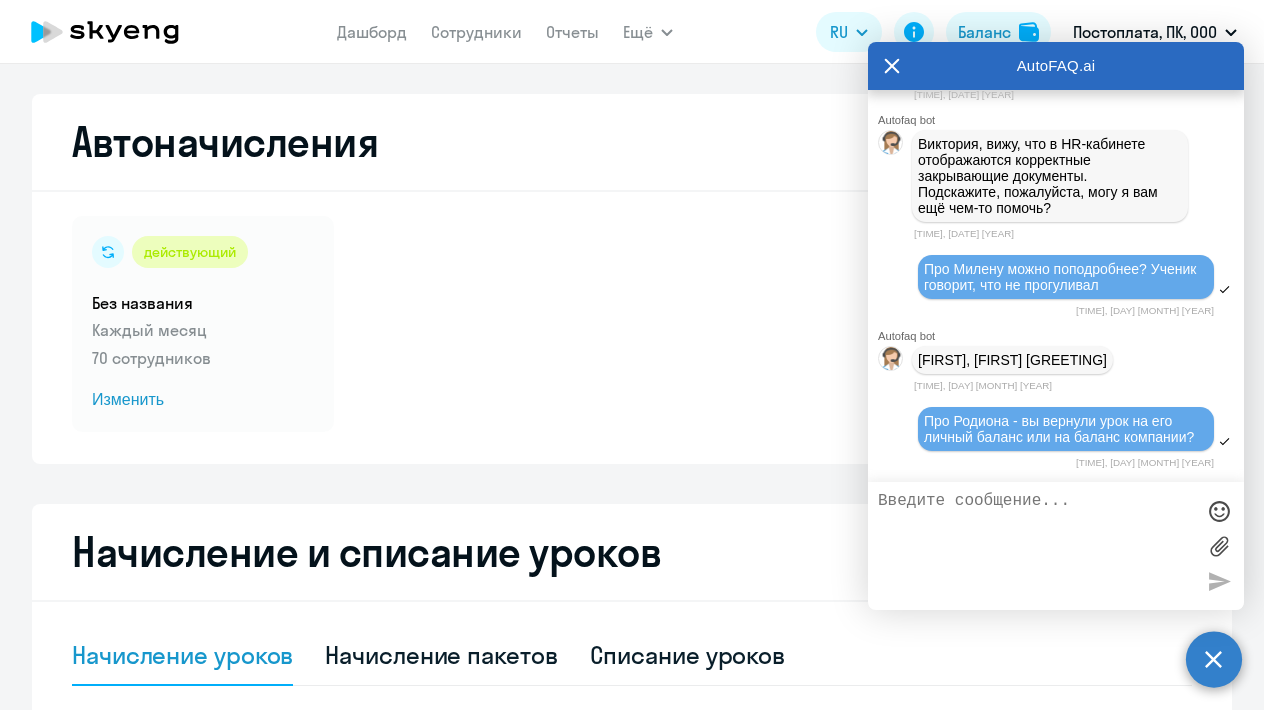 scroll, scrollTop: 50415, scrollLeft: 0, axis: vertical 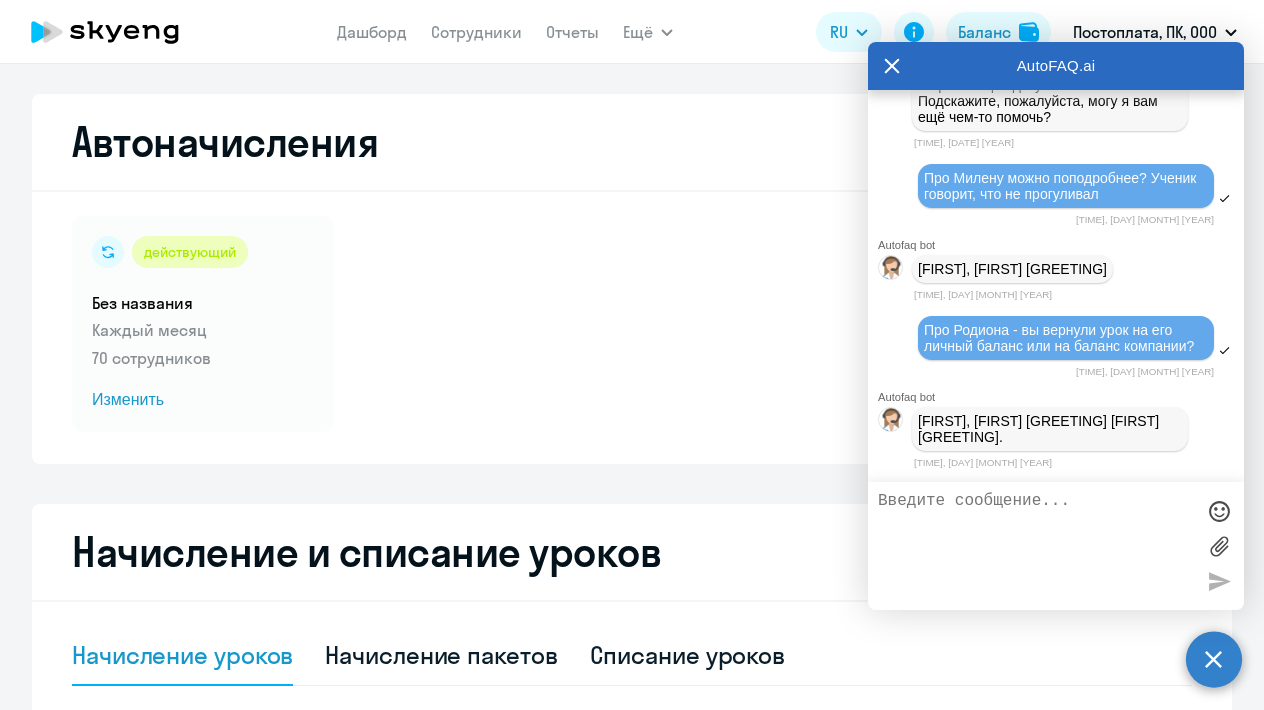 click at bounding box center [1036, 546] 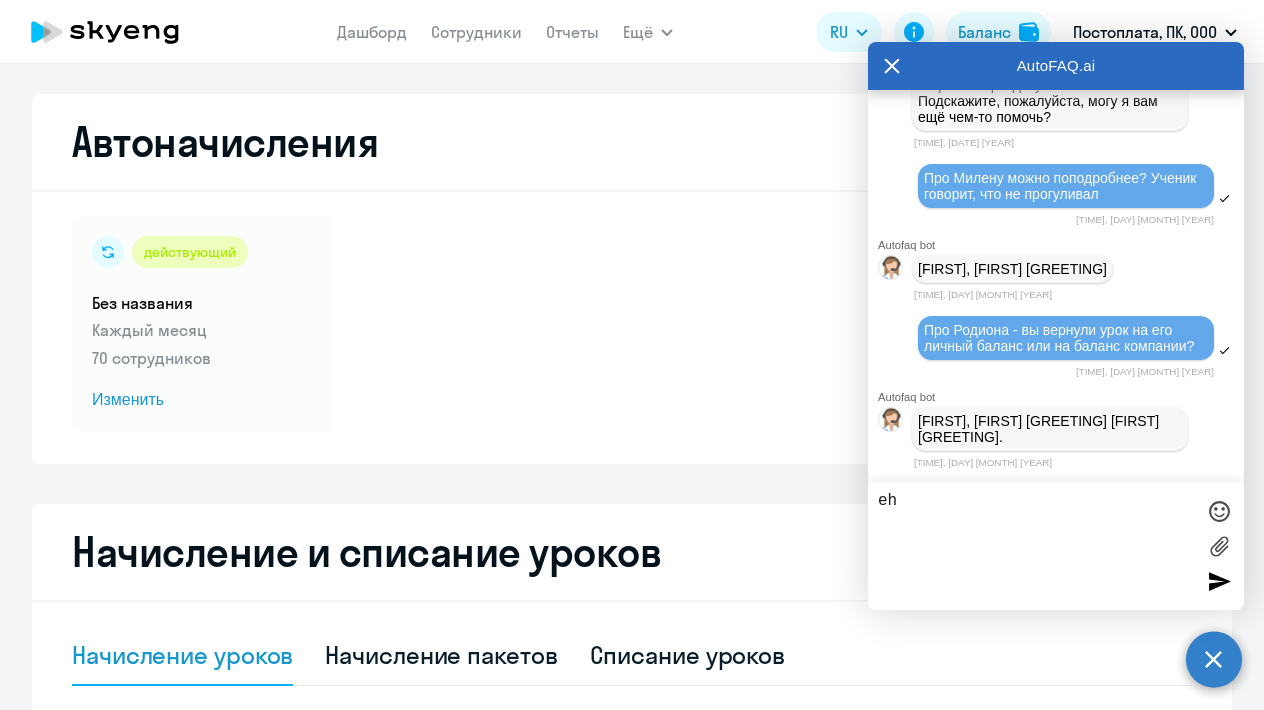 type on "e" 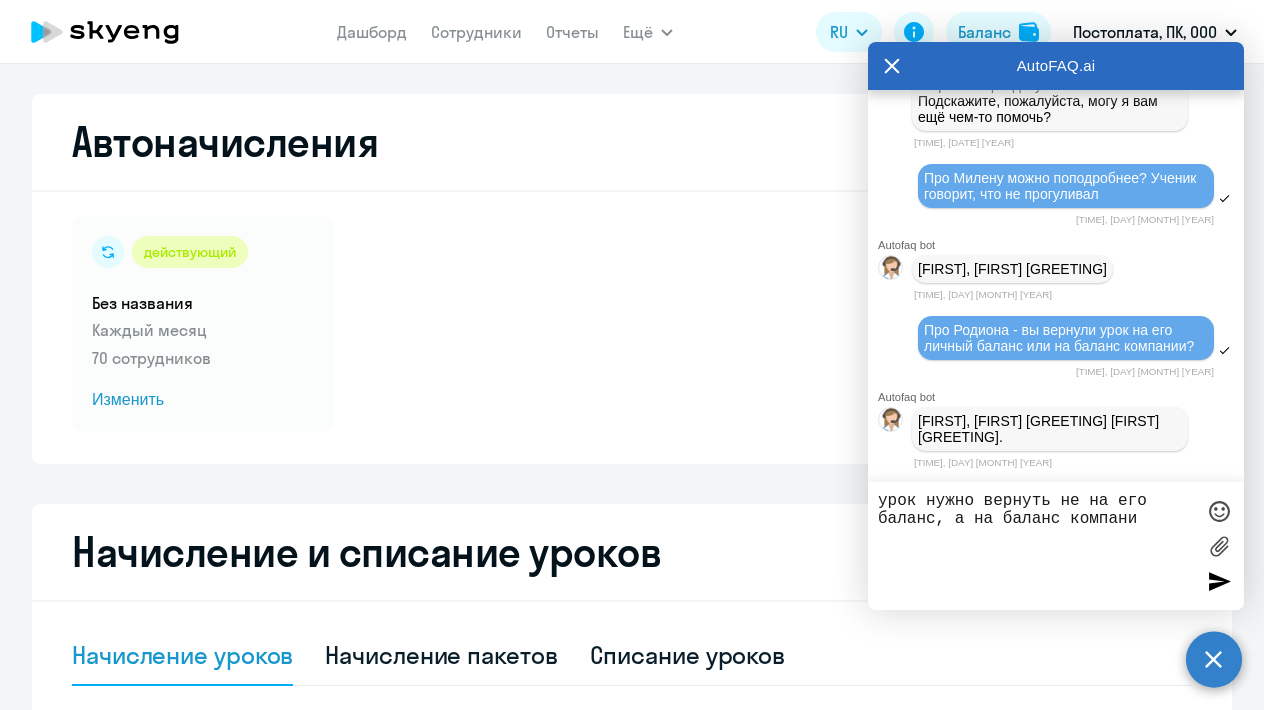 type on "урок нужно вернуть не на его баланс, а на баланс компании" 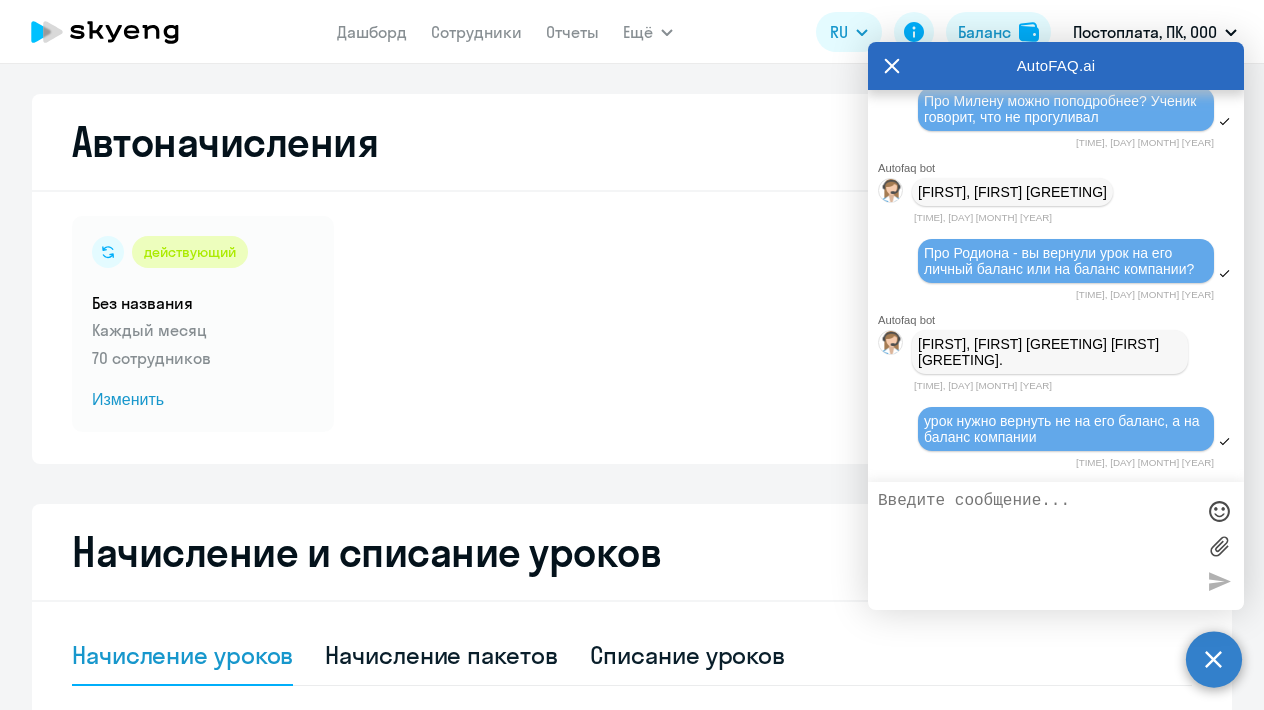 scroll, scrollTop: 50585, scrollLeft: 0, axis: vertical 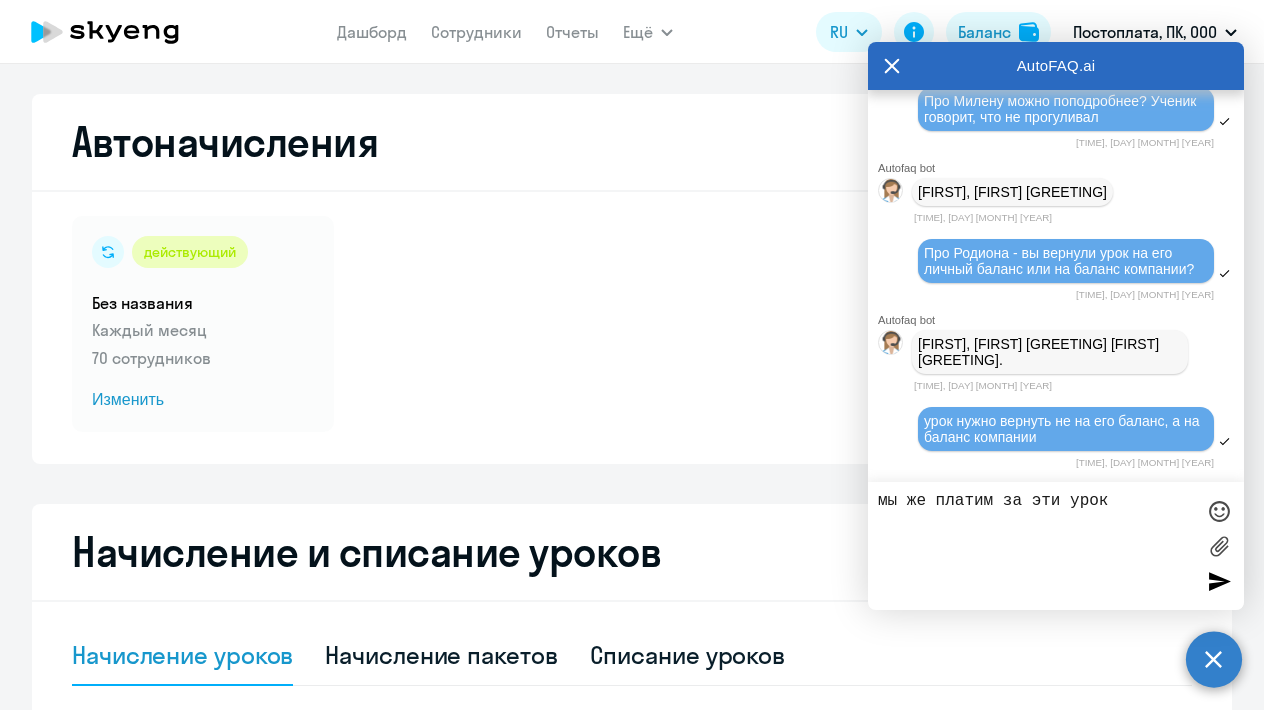 type on "мы же платим за эти уроки" 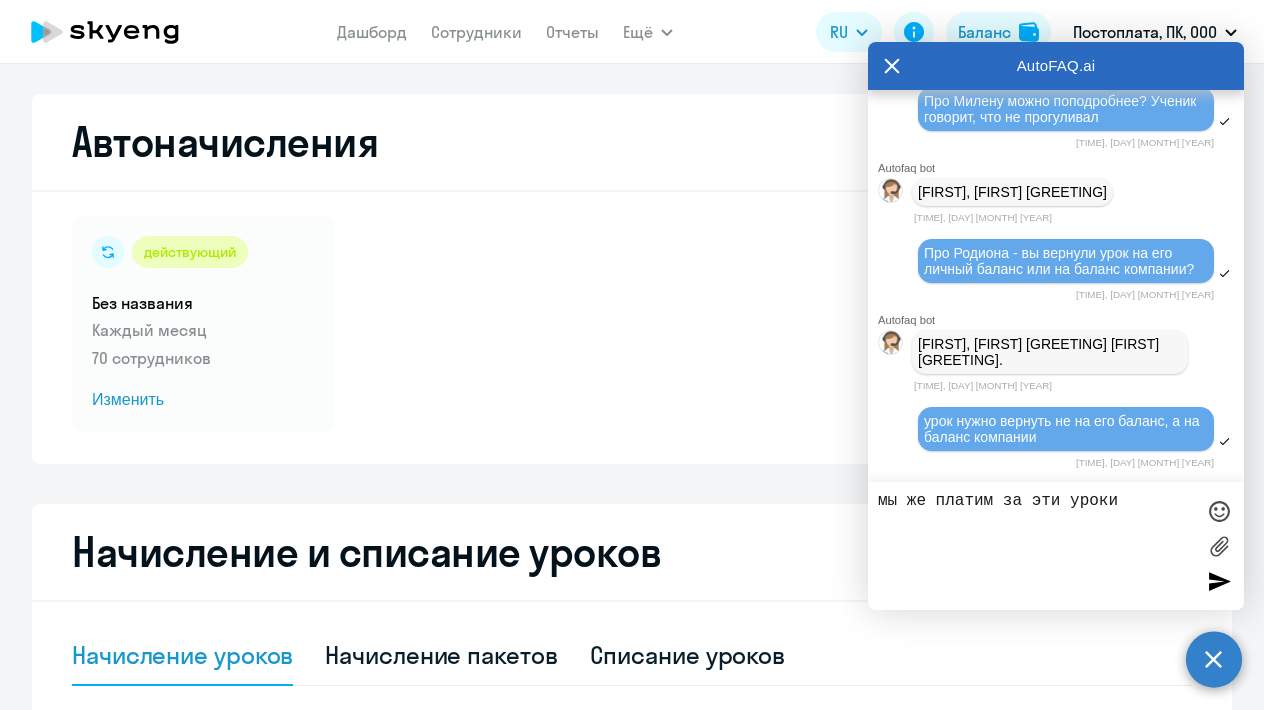type 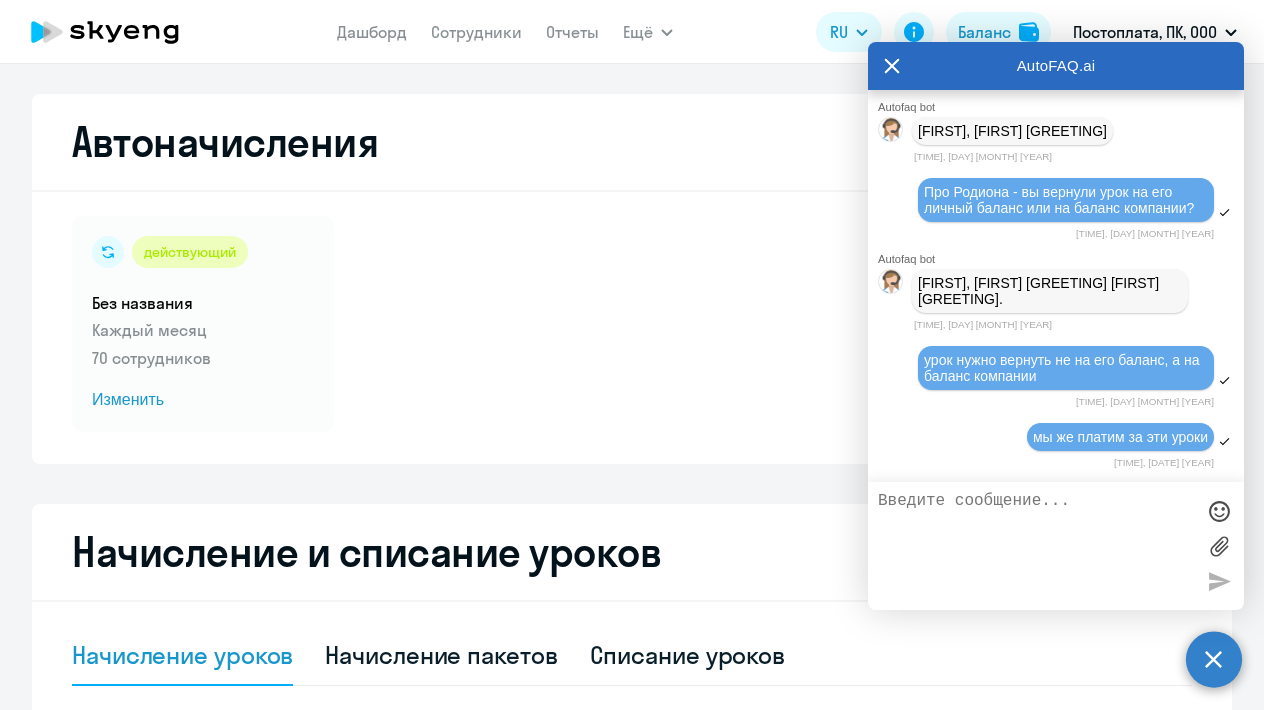 scroll, scrollTop: 50647, scrollLeft: 0, axis: vertical 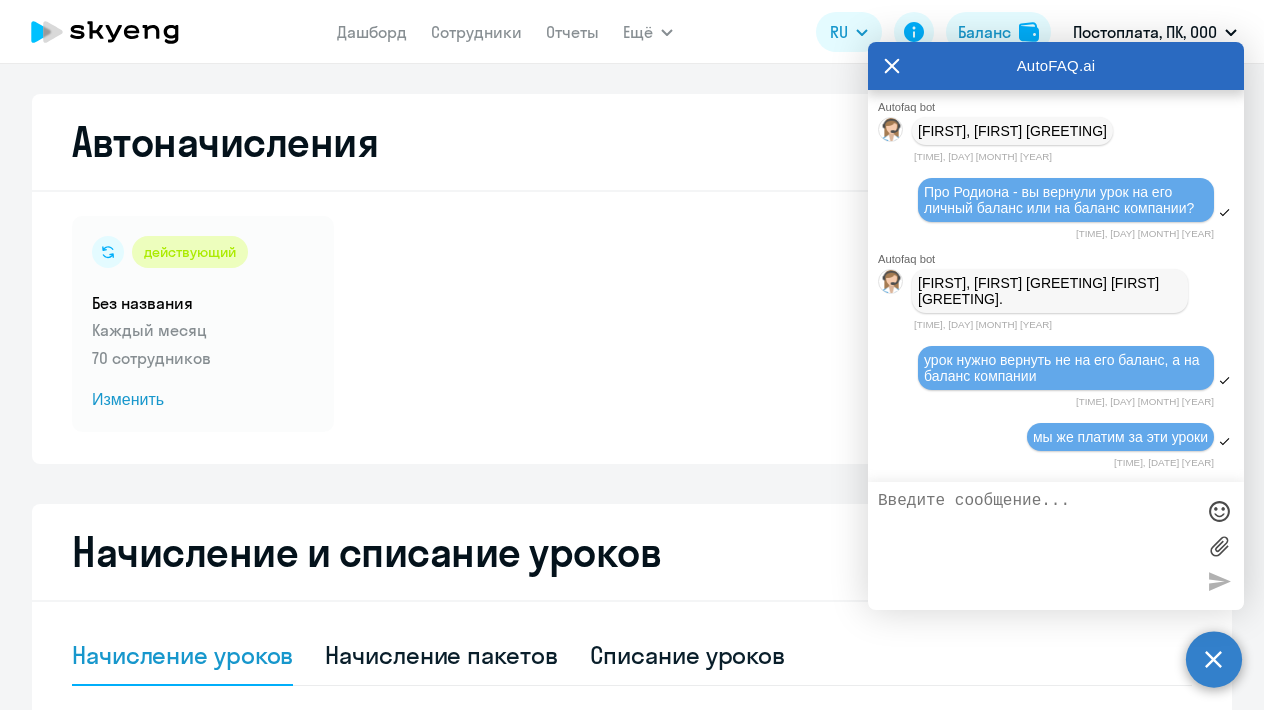 click 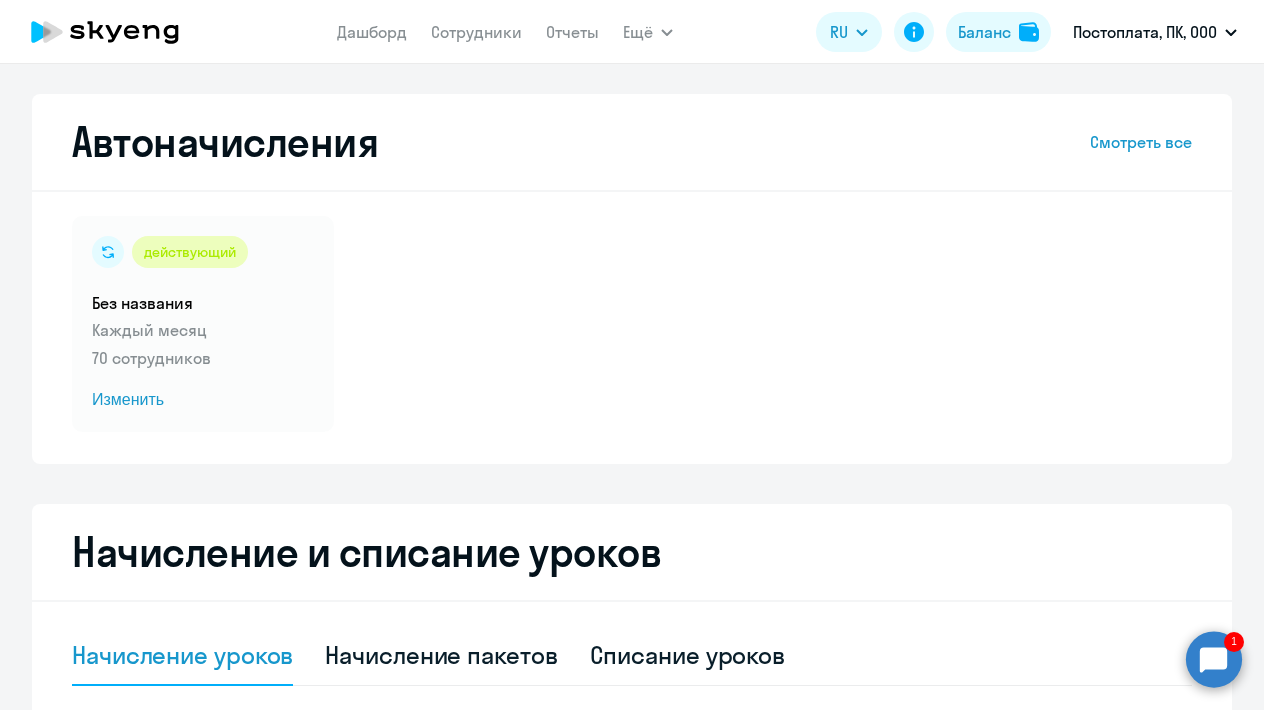click 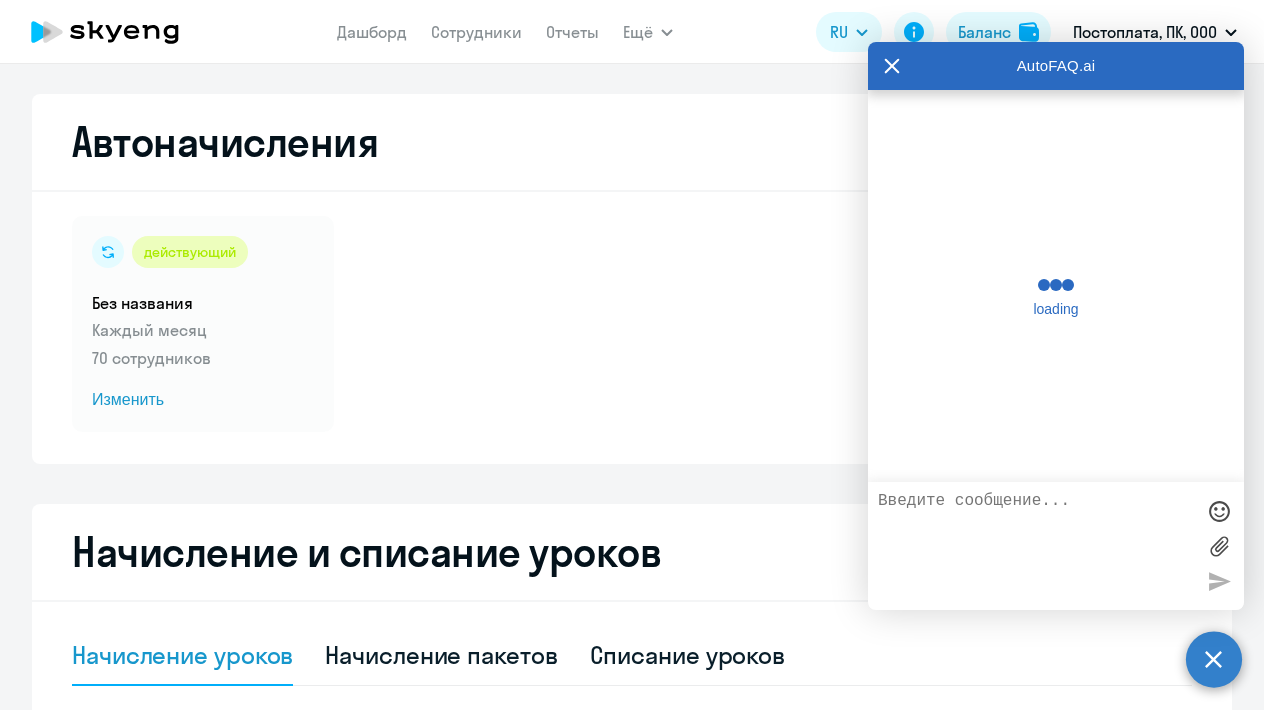scroll, scrollTop: 392, scrollLeft: 0, axis: vertical 